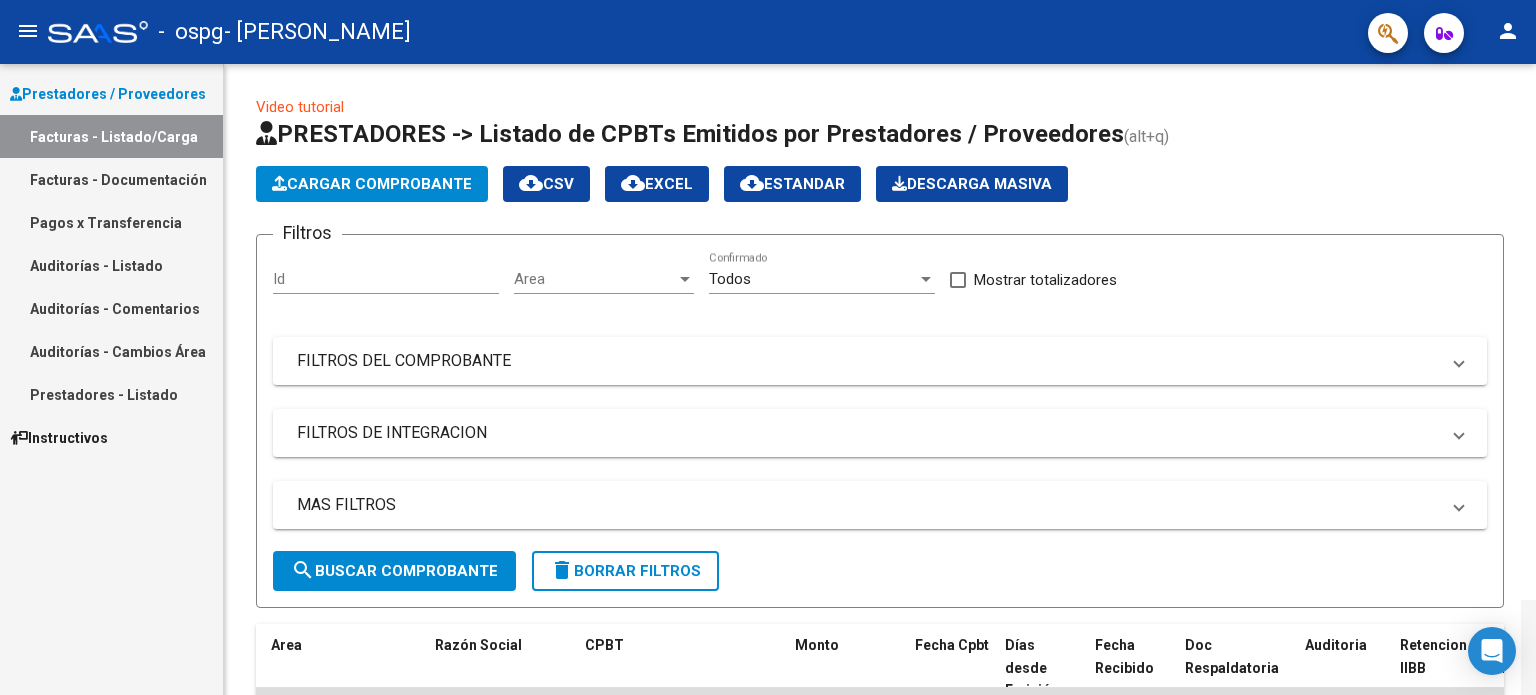 scroll, scrollTop: 0, scrollLeft: 0, axis: both 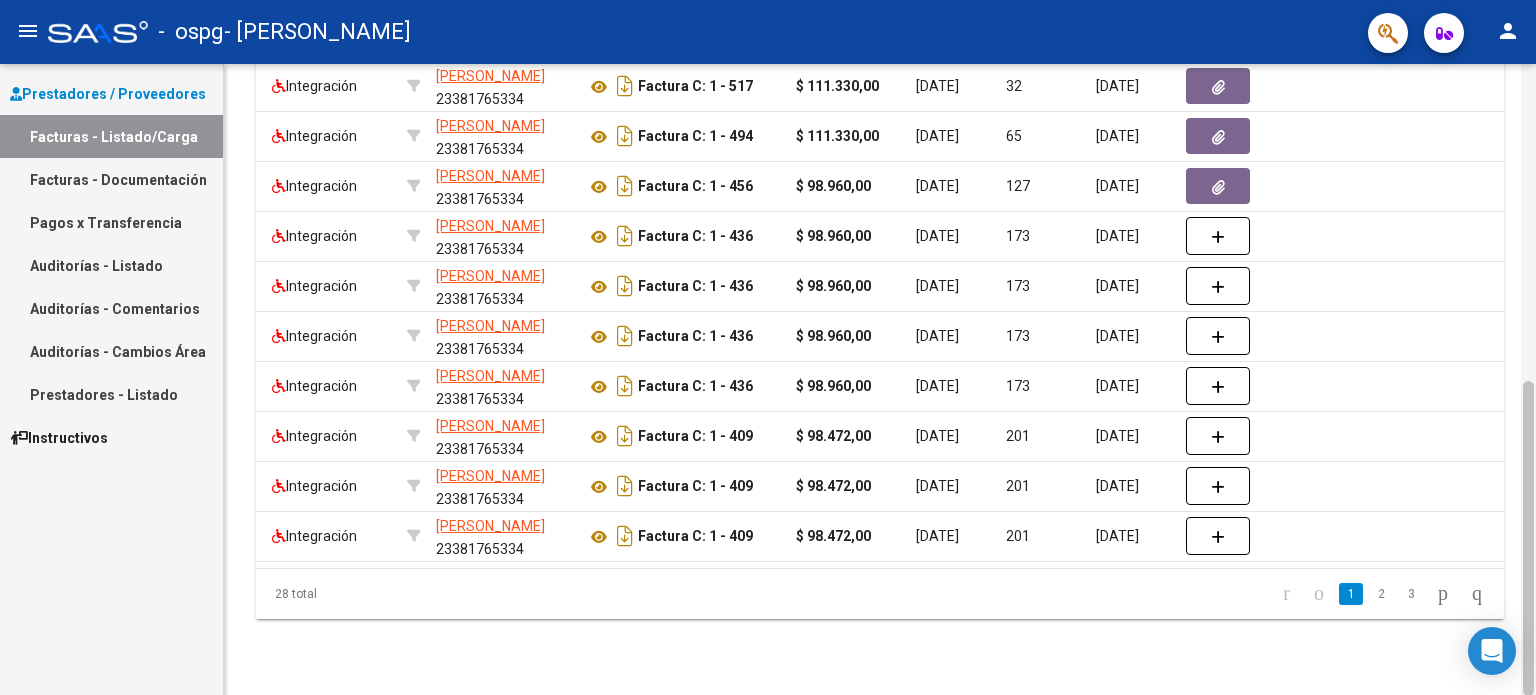 drag, startPoint x: 1535, startPoint y: 392, endPoint x: 1535, endPoint y: 275, distance: 117 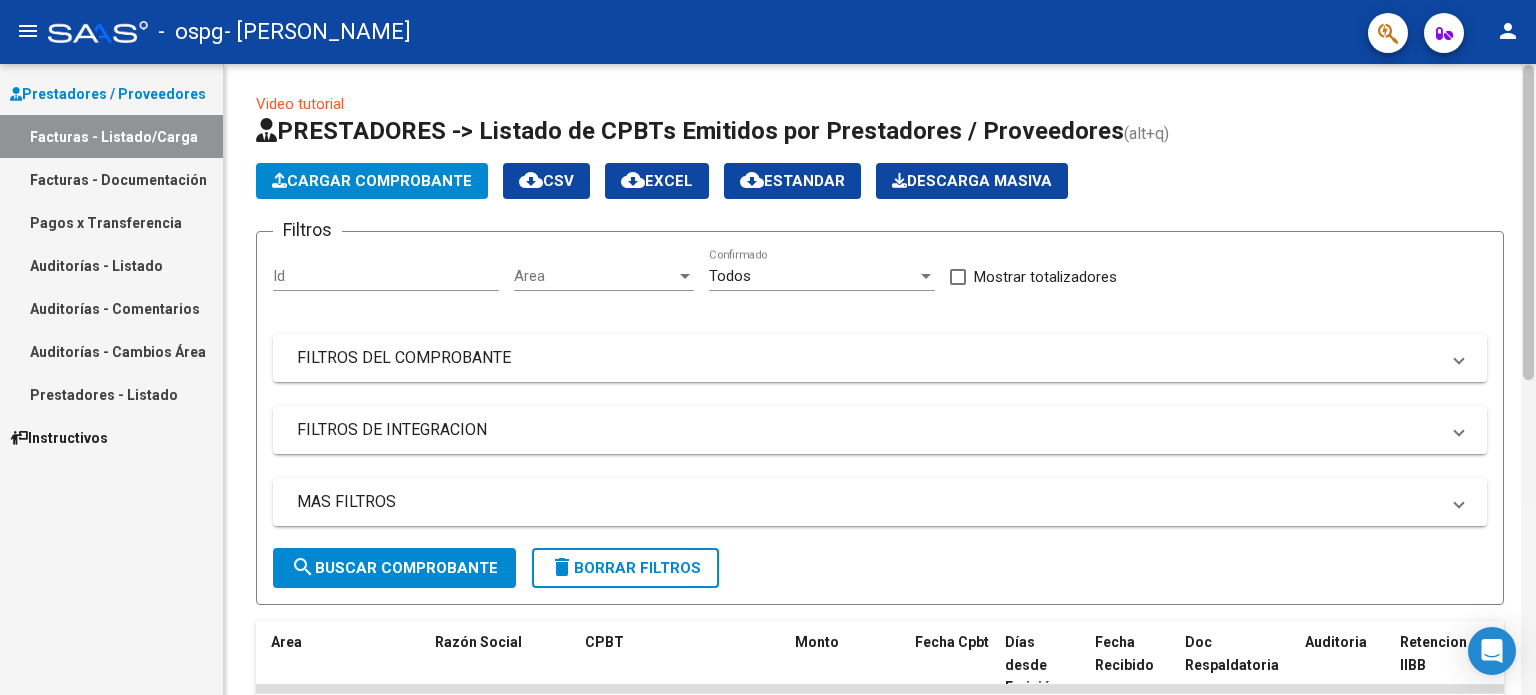 click 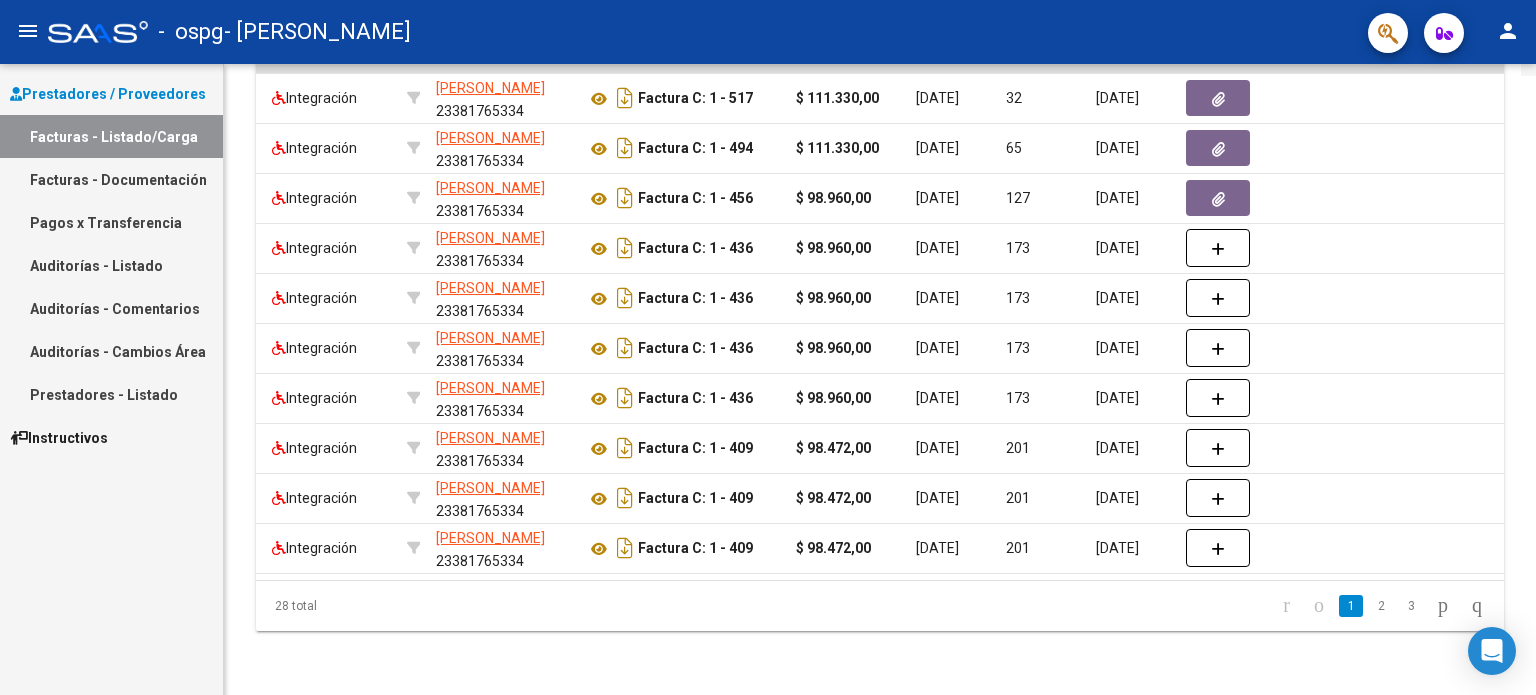 click 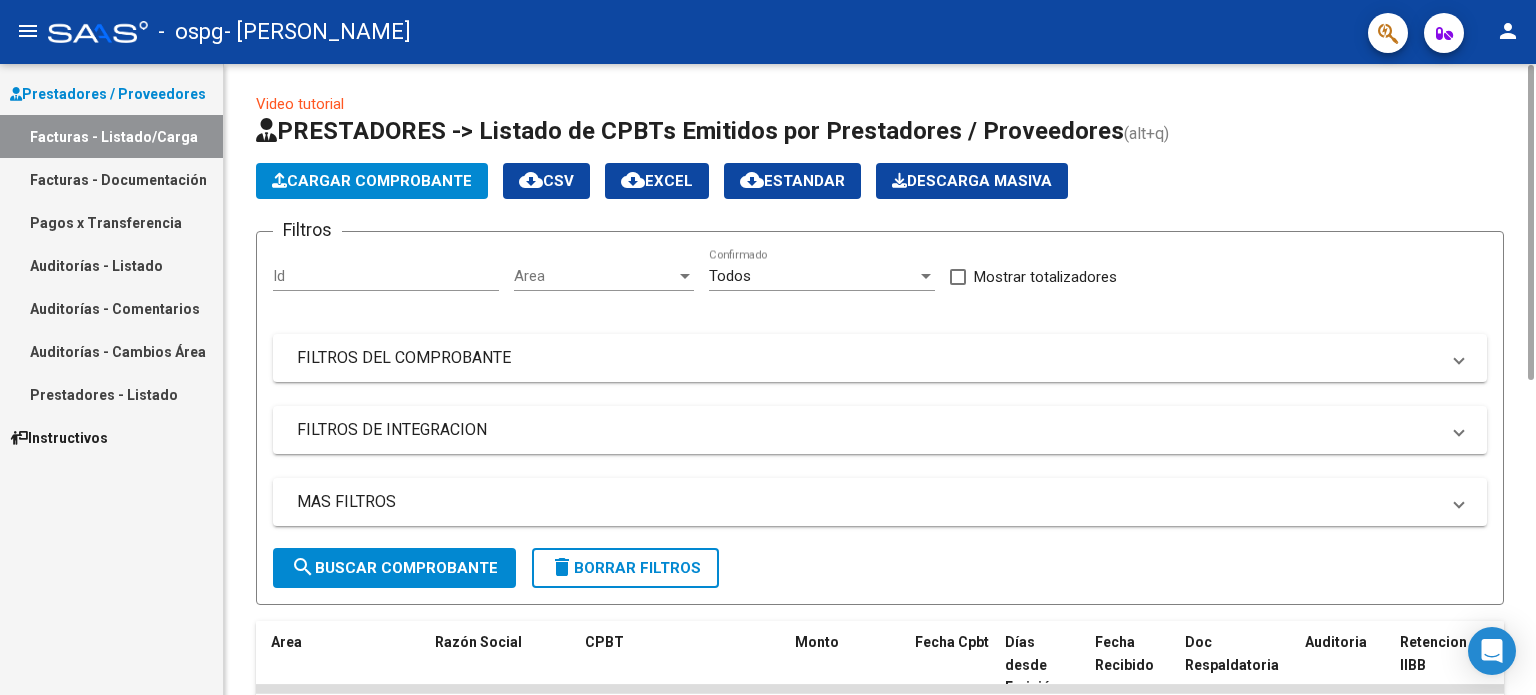 drag, startPoint x: 1535, startPoint y: 275, endPoint x: 1271, endPoint y: -61, distance: 427.30786 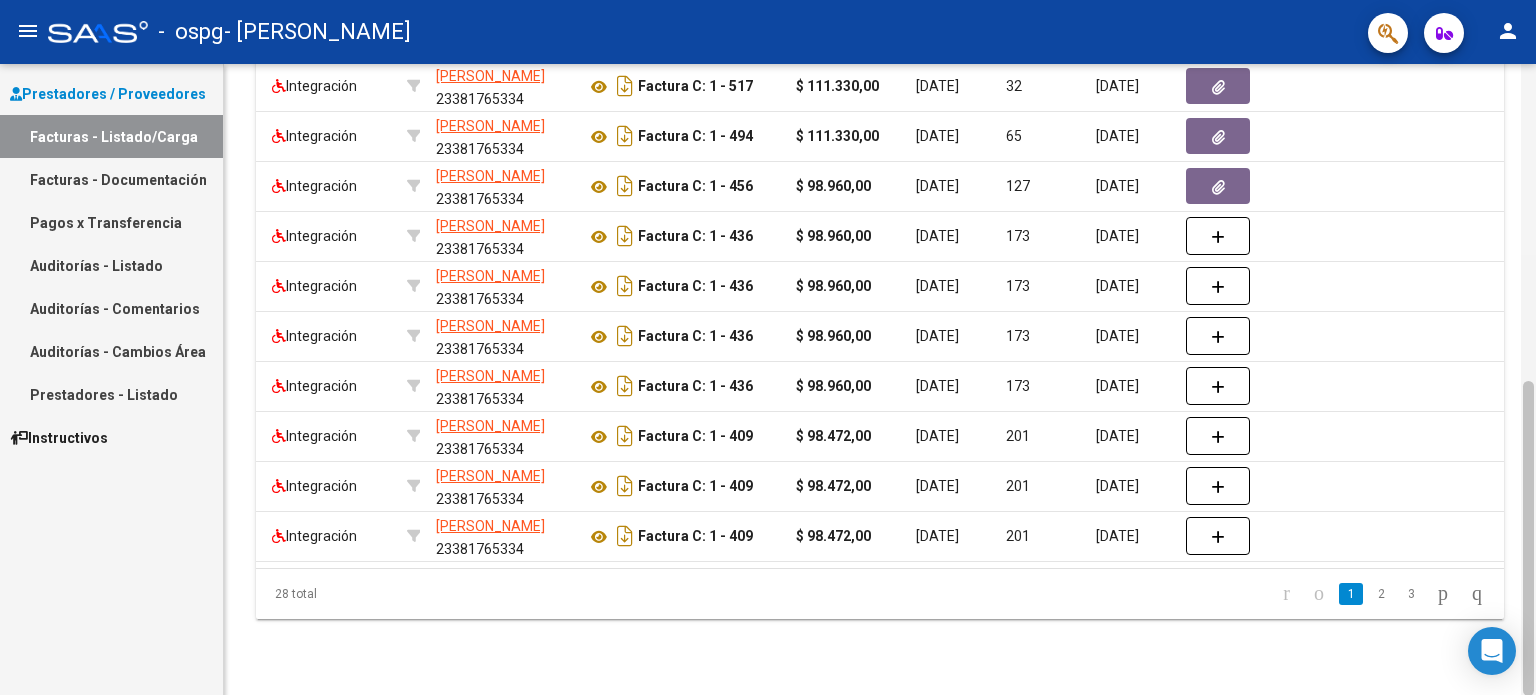 drag, startPoint x: 1534, startPoint y: 214, endPoint x: 1535, endPoint y: 303, distance: 89.005615 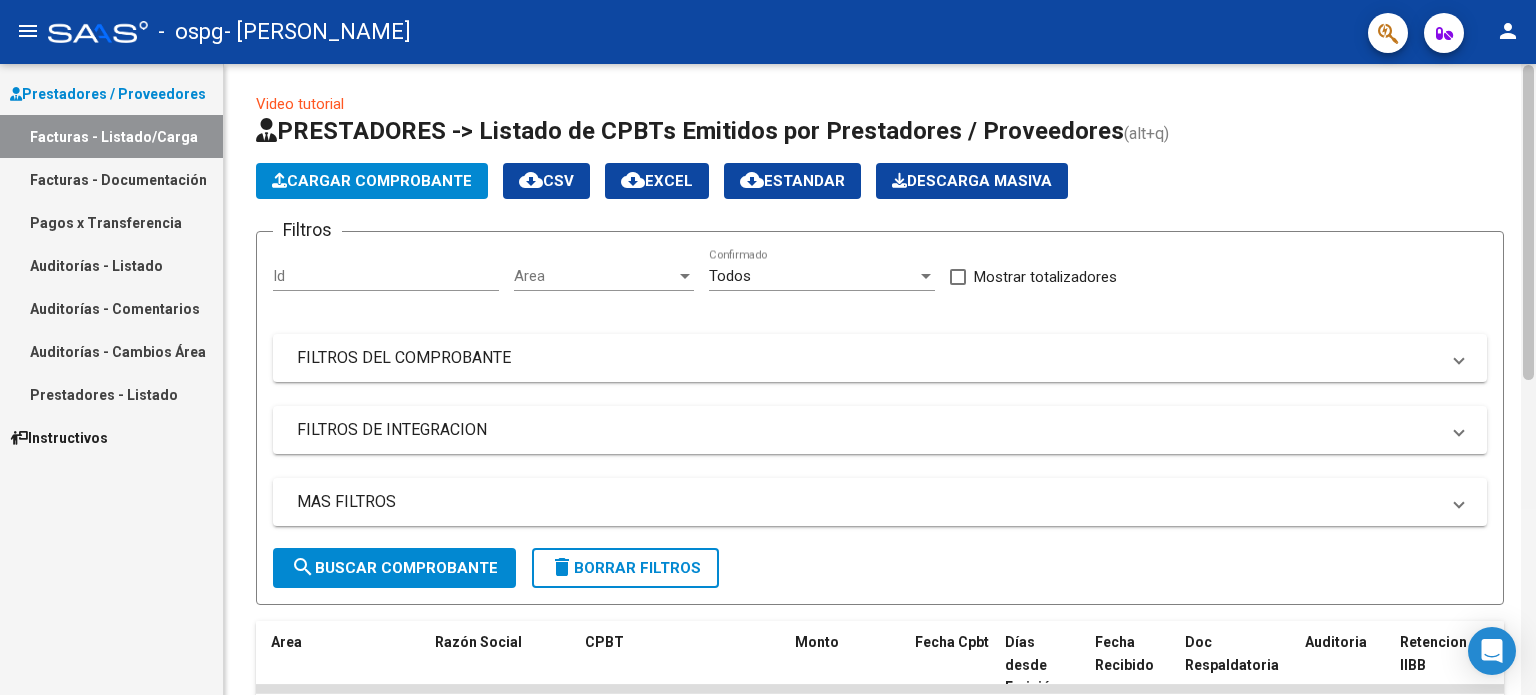 drag, startPoint x: 1535, startPoint y: 303, endPoint x: 1533, endPoint y: 193, distance: 110.01818 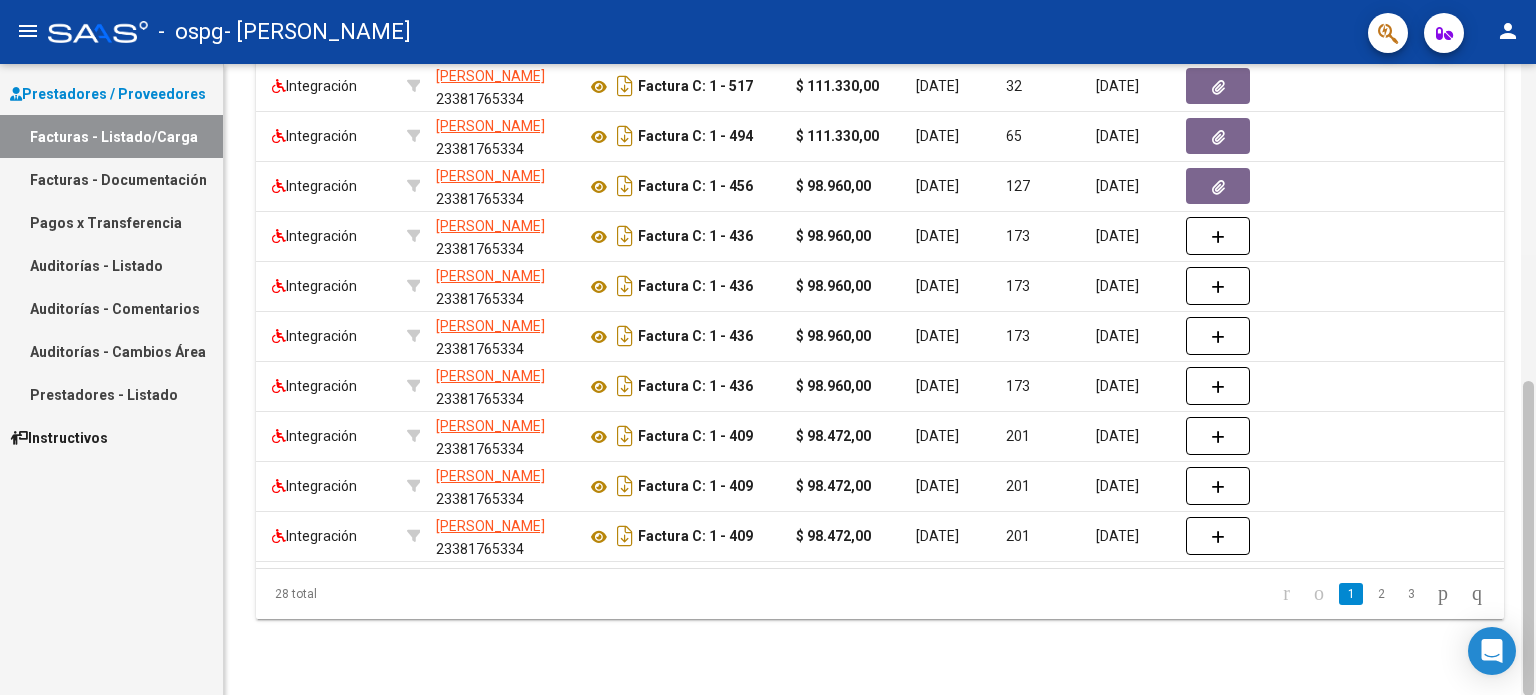 drag, startPoint x: 1535, startPoint y: 143, endPoint x: 1528, endPoint y: 350, distance: 207.11832 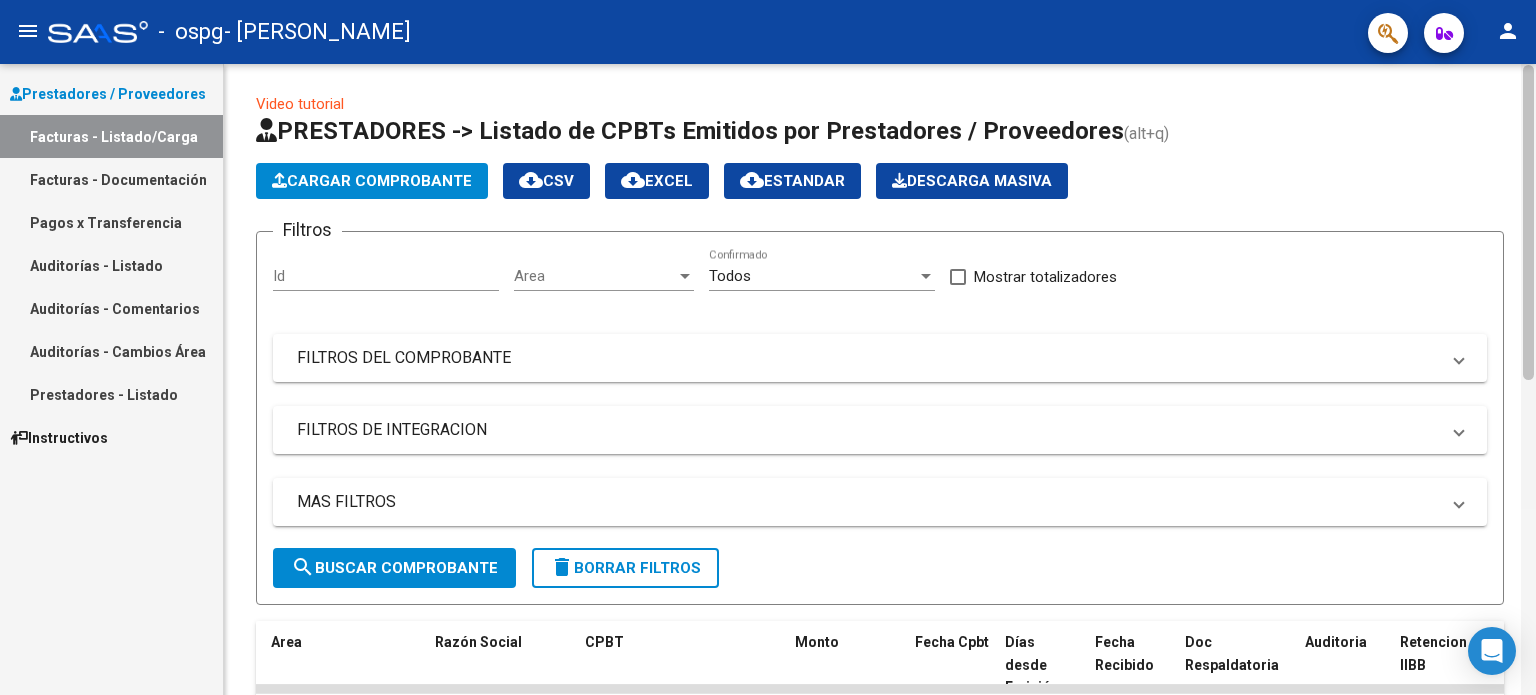 drag, startPoint x: 1528, startPoint y: 350, endPoint x: 1530, endPoint y: 304, distance: 46.043457 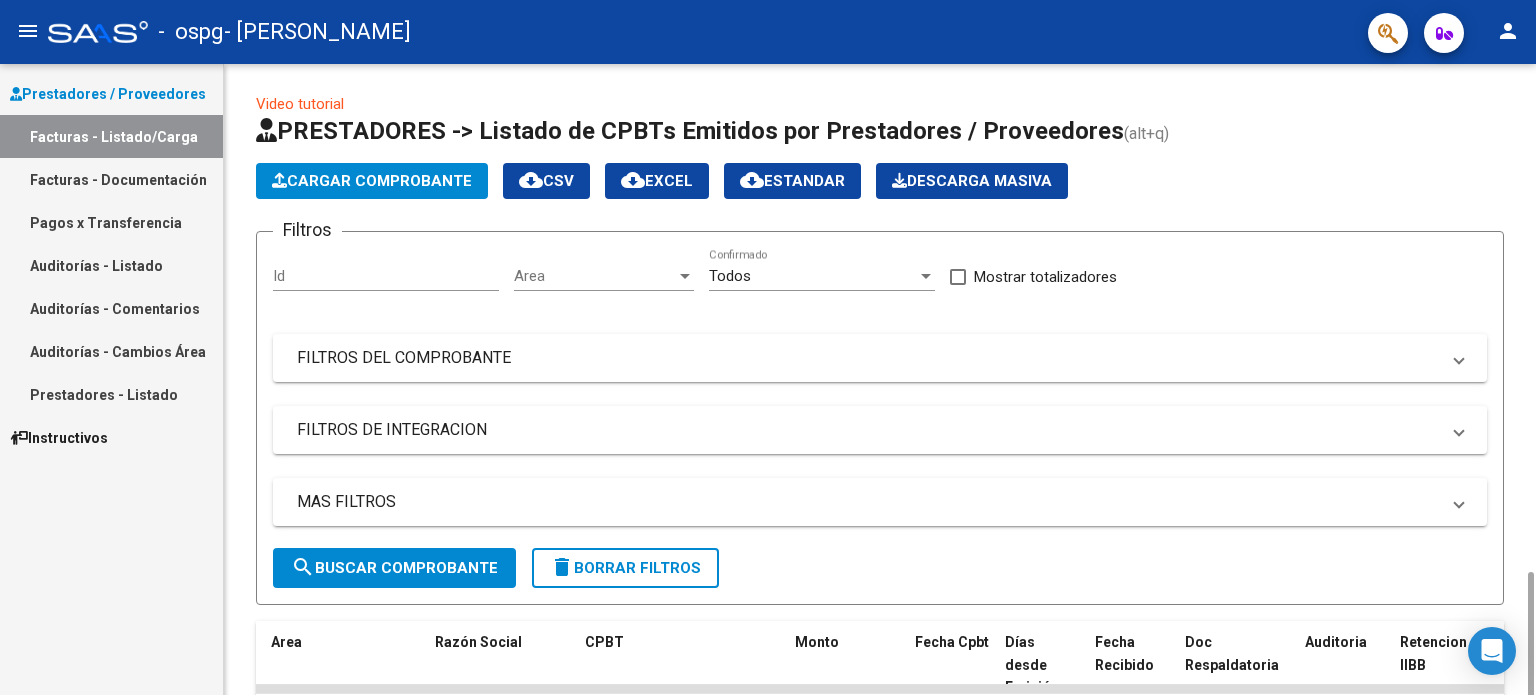 scroll, scrollTop: 345, scrollLeft: 0, axis: vertical 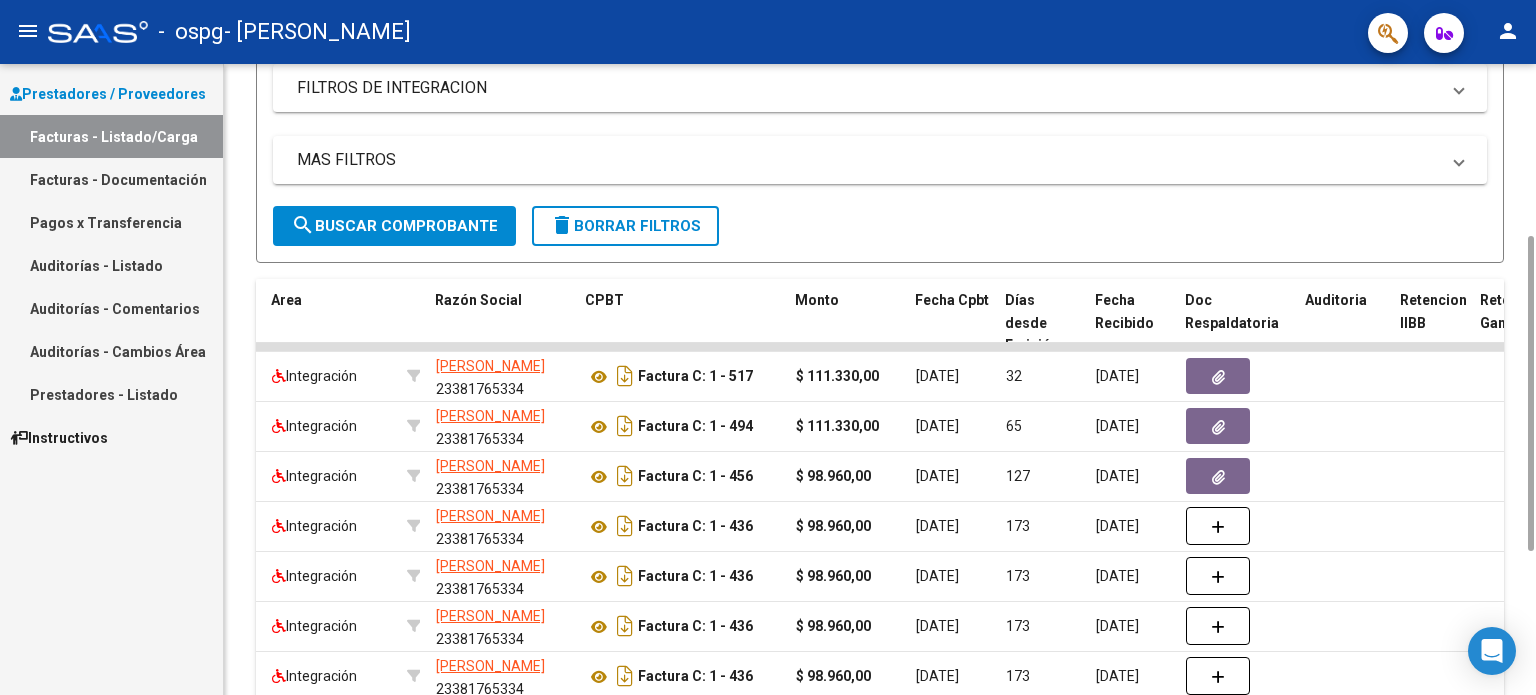 drag, startPoint x: 1530, startPoint y: 304, endPoint x: 1519, endPoint y: 475, distance: 171.35344 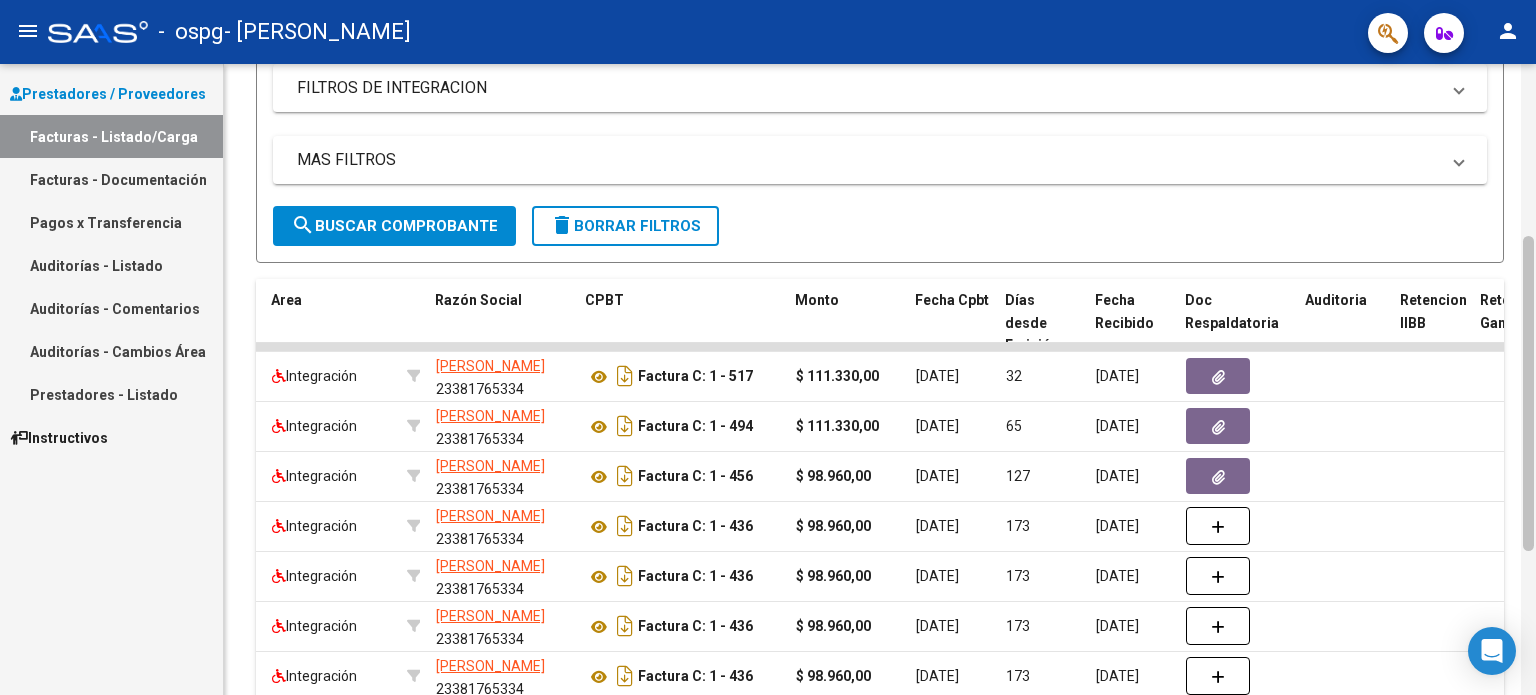drag, startPoint x: 1519, startPoint y: 475, endPoint x: 1522, endPoint y: 625, distance: 150.03 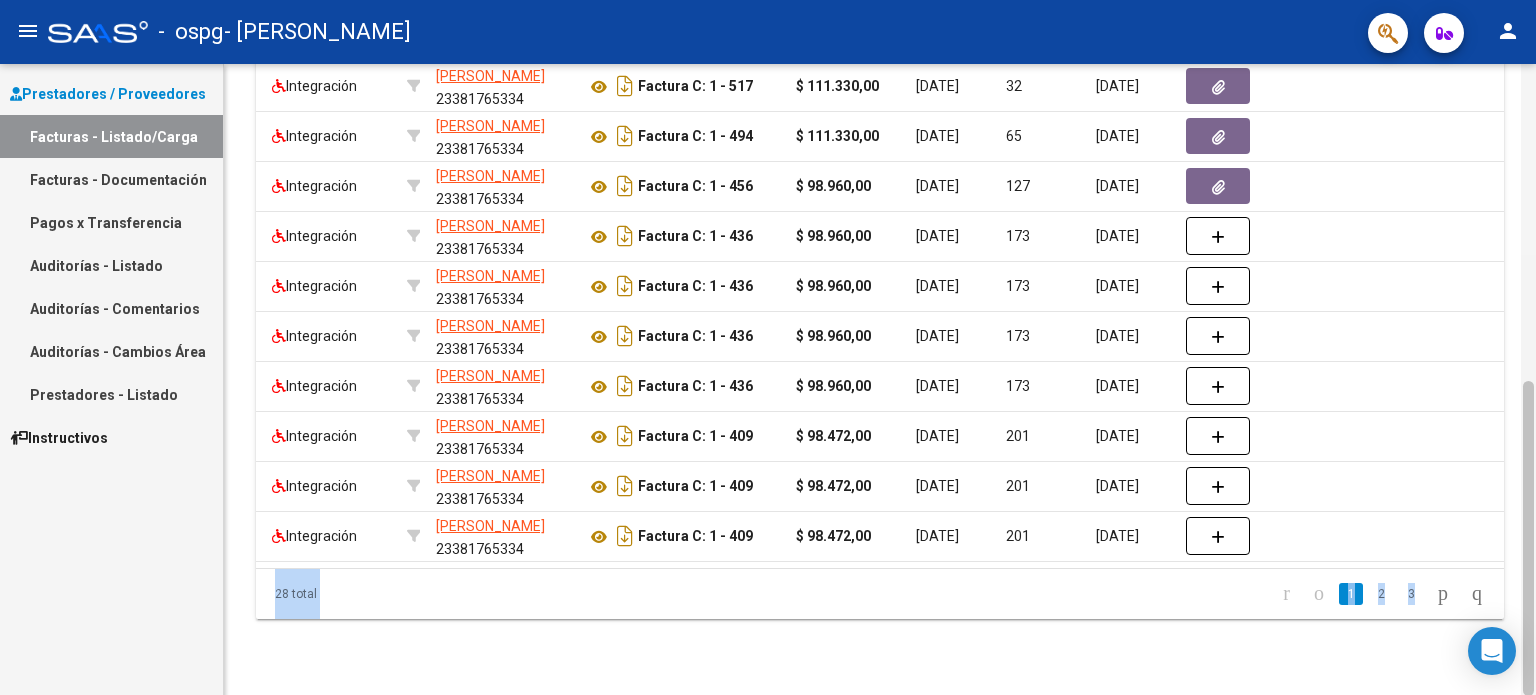 click 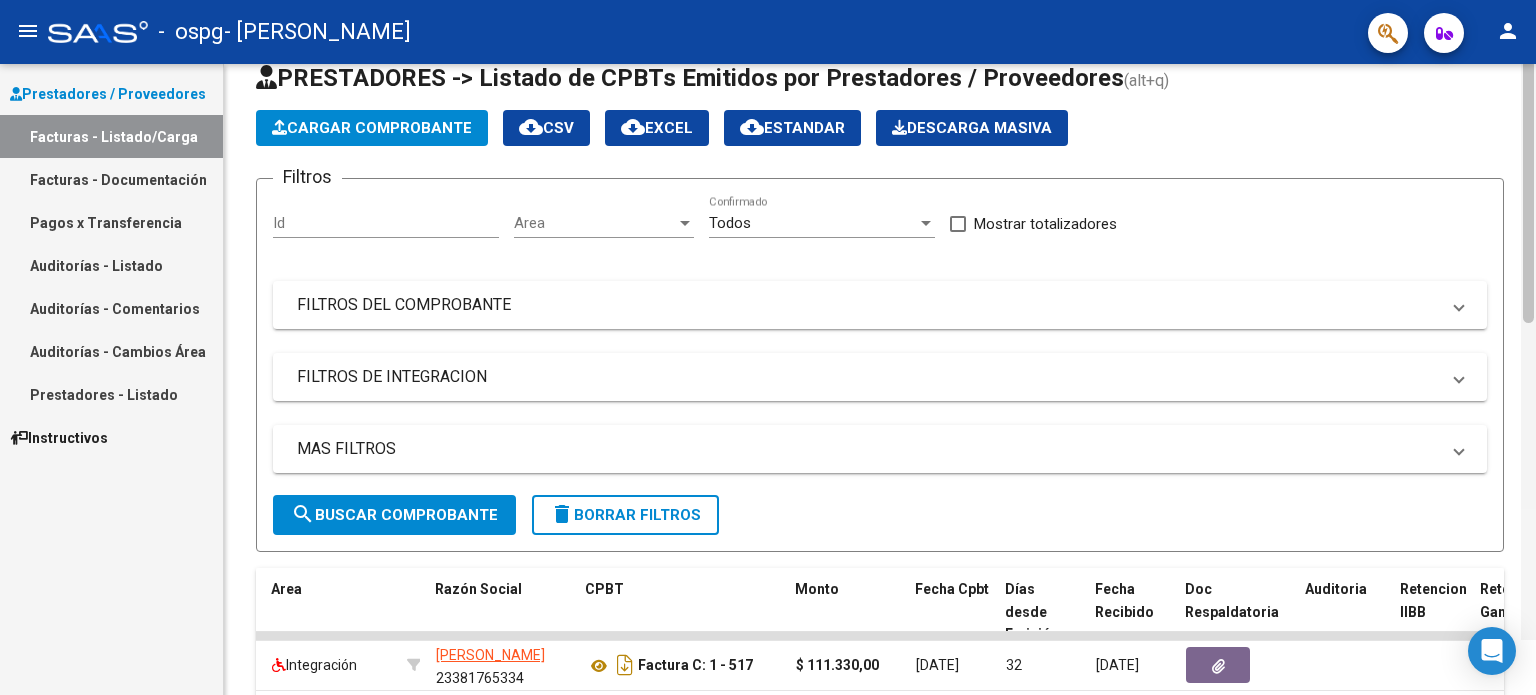 scroll, scrollTop: 0, scrollLeft: 0, axis: both 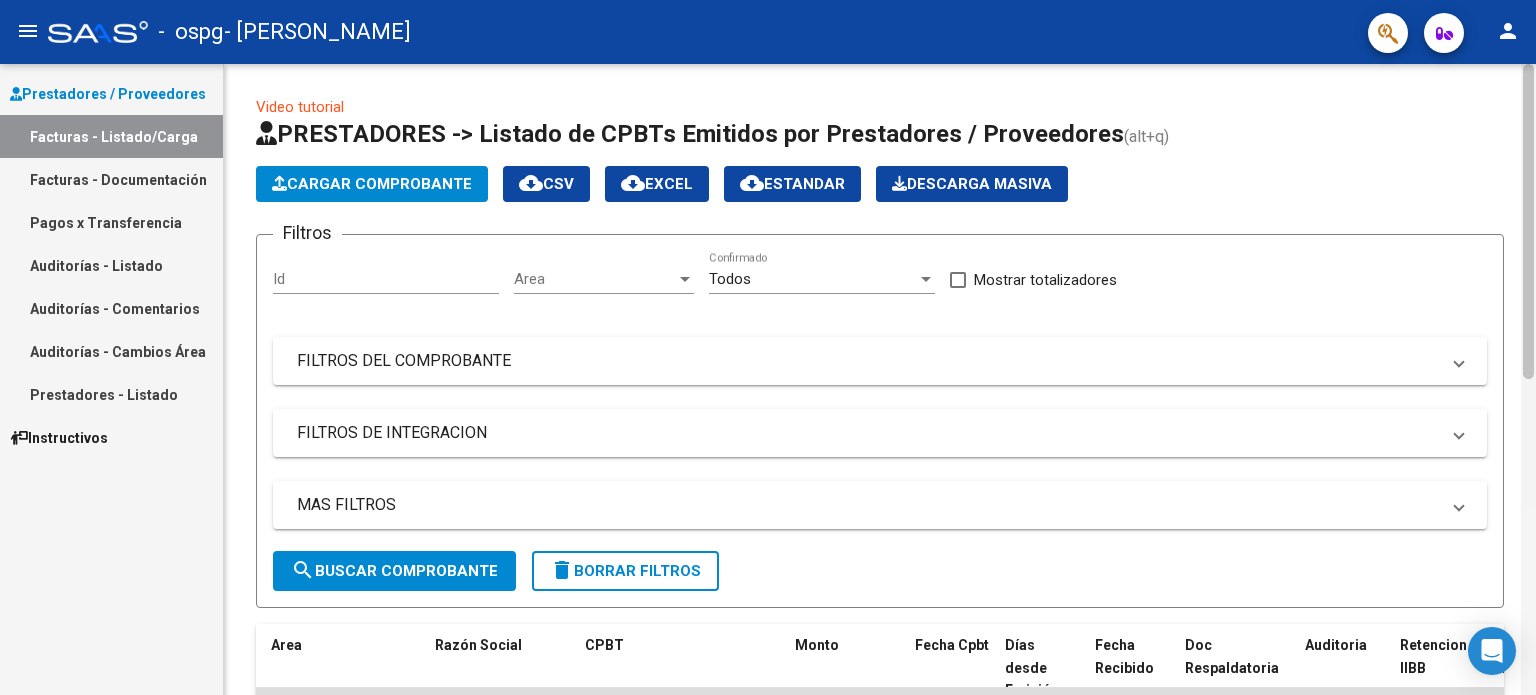 drag, startPoint x: 1522, startPoint y: 625, endPoint x: 1535, endPoint y: 197, distance: 428.1974 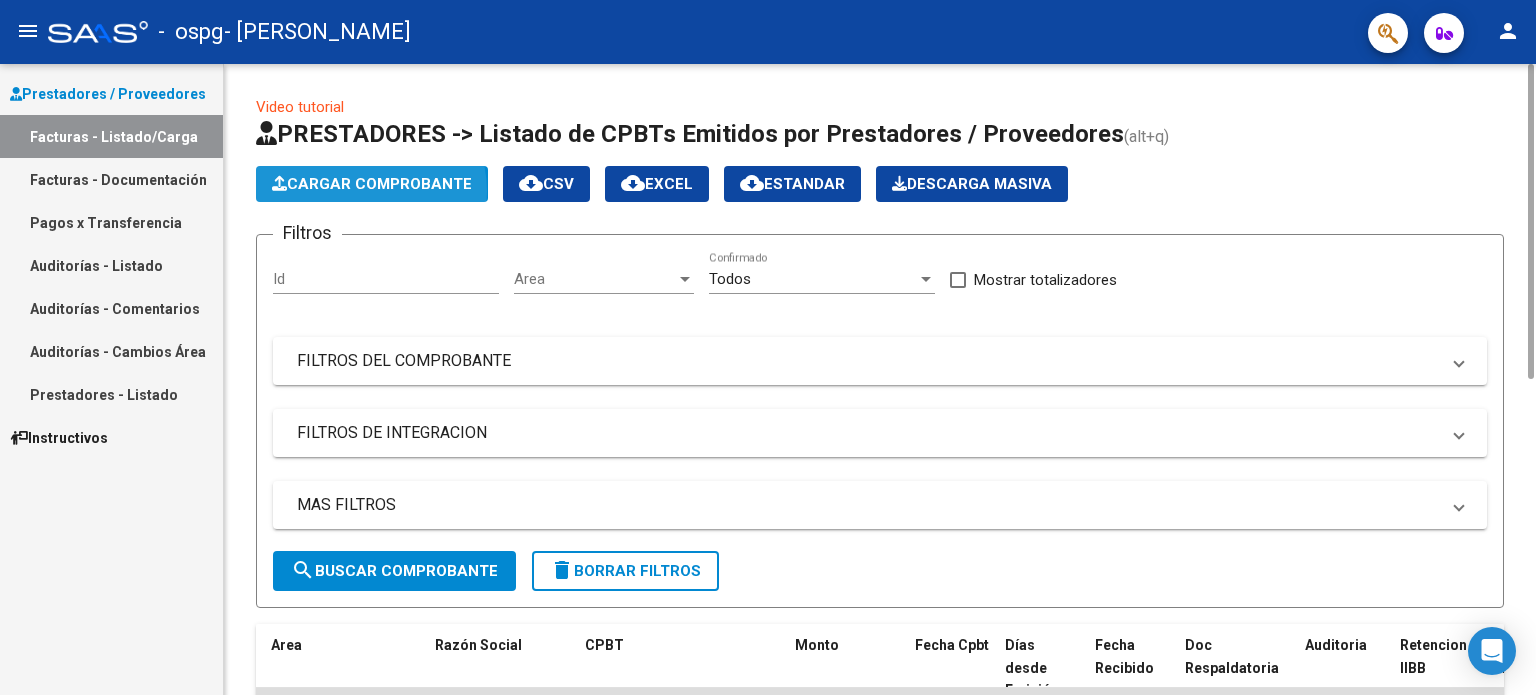 click on "Cargar Comprobante" 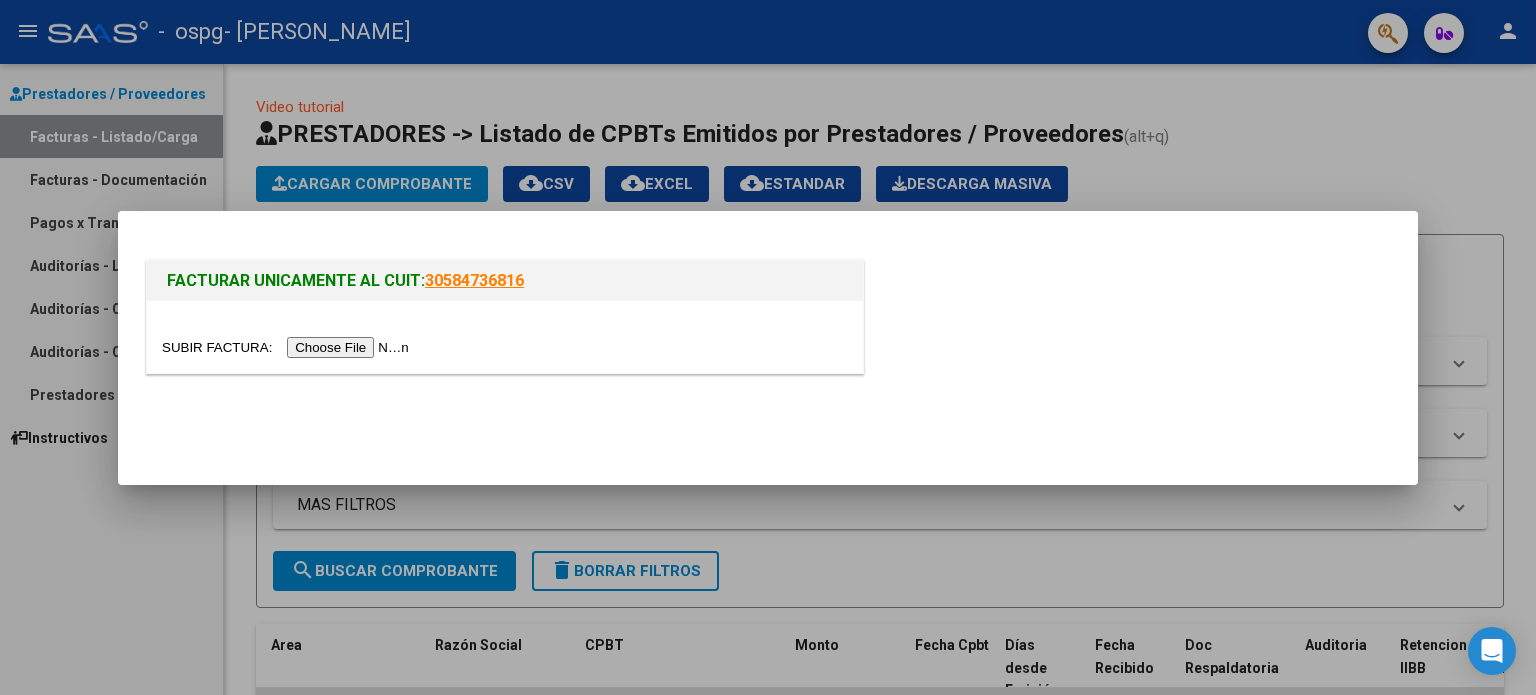 click at bounding box center [288, 347] 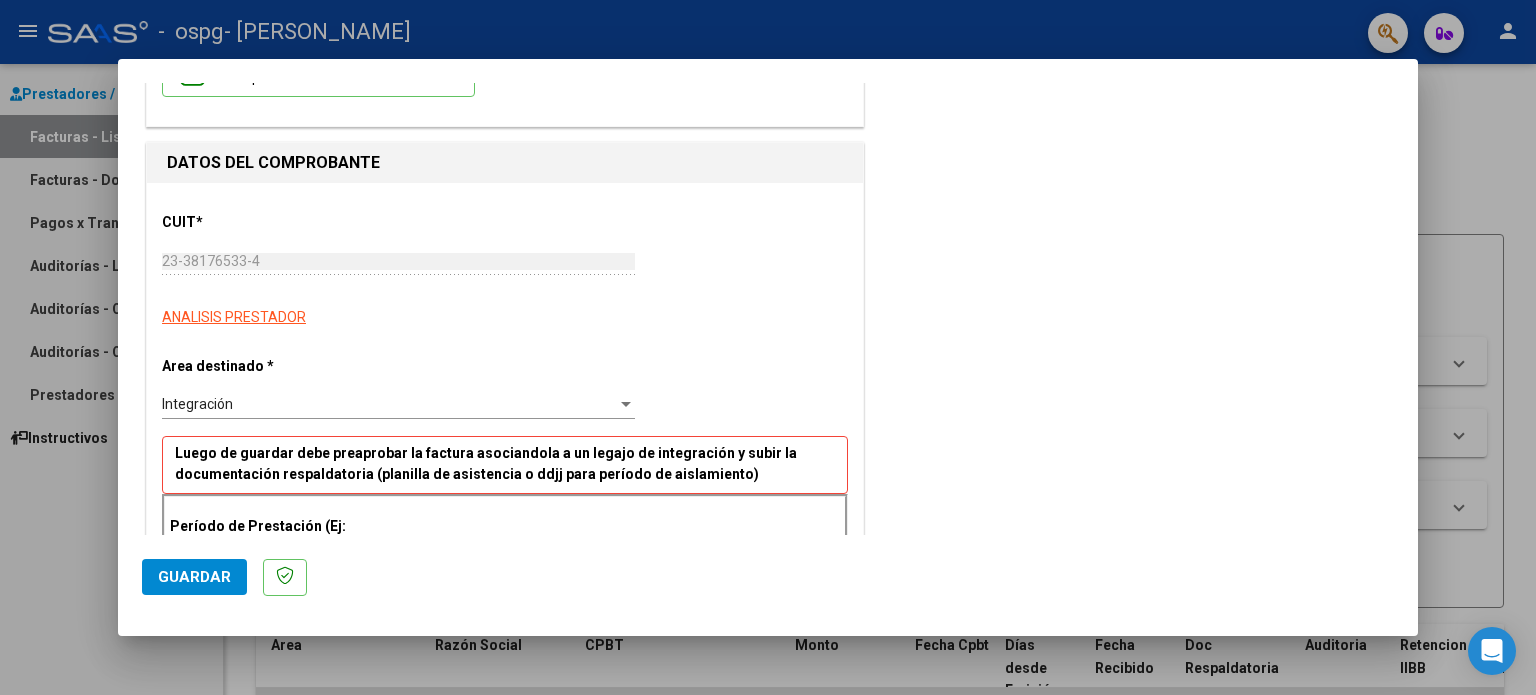 scroll, scrollTop: 560, scrollLeft: 0, axis: vertical 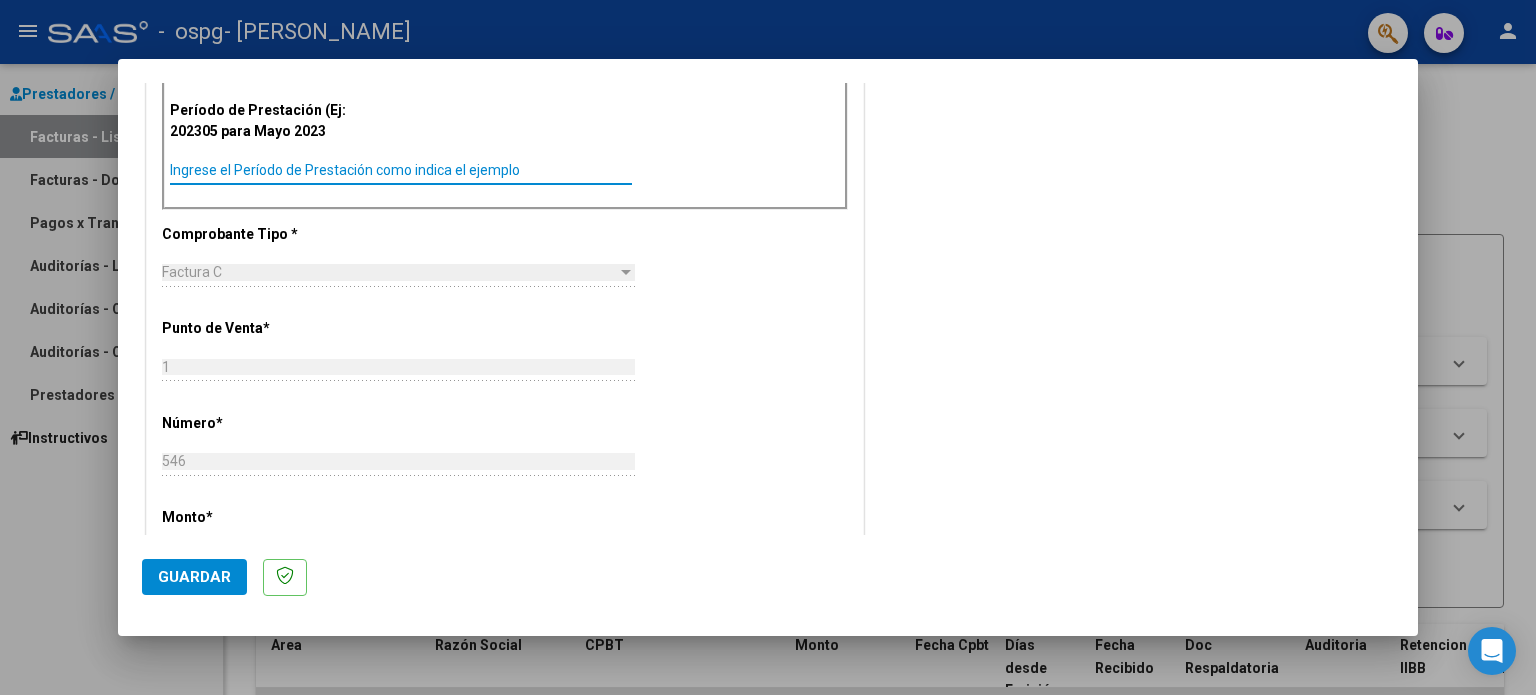 click on "Ingrese el Período de Prestación como indica el ejemplo" at bounding box center (401, 170) 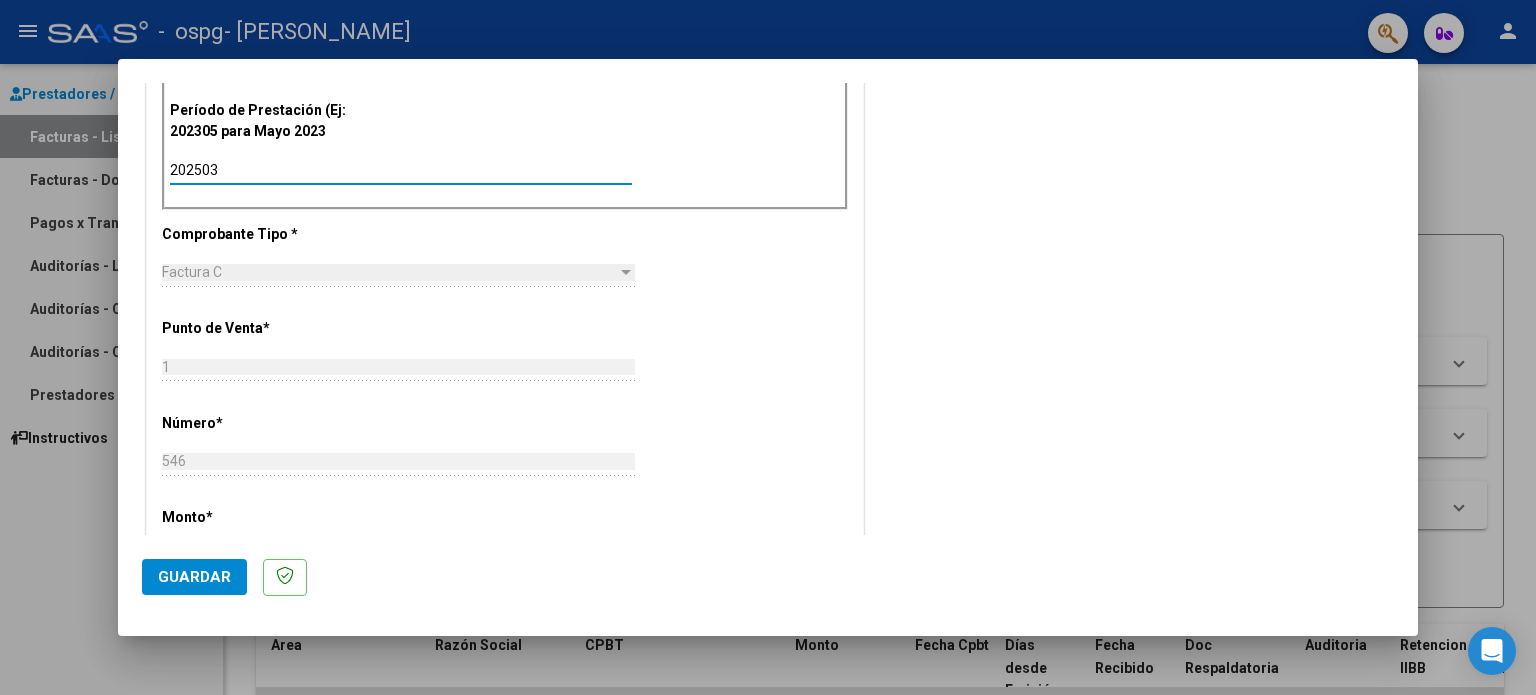 type on "202503" 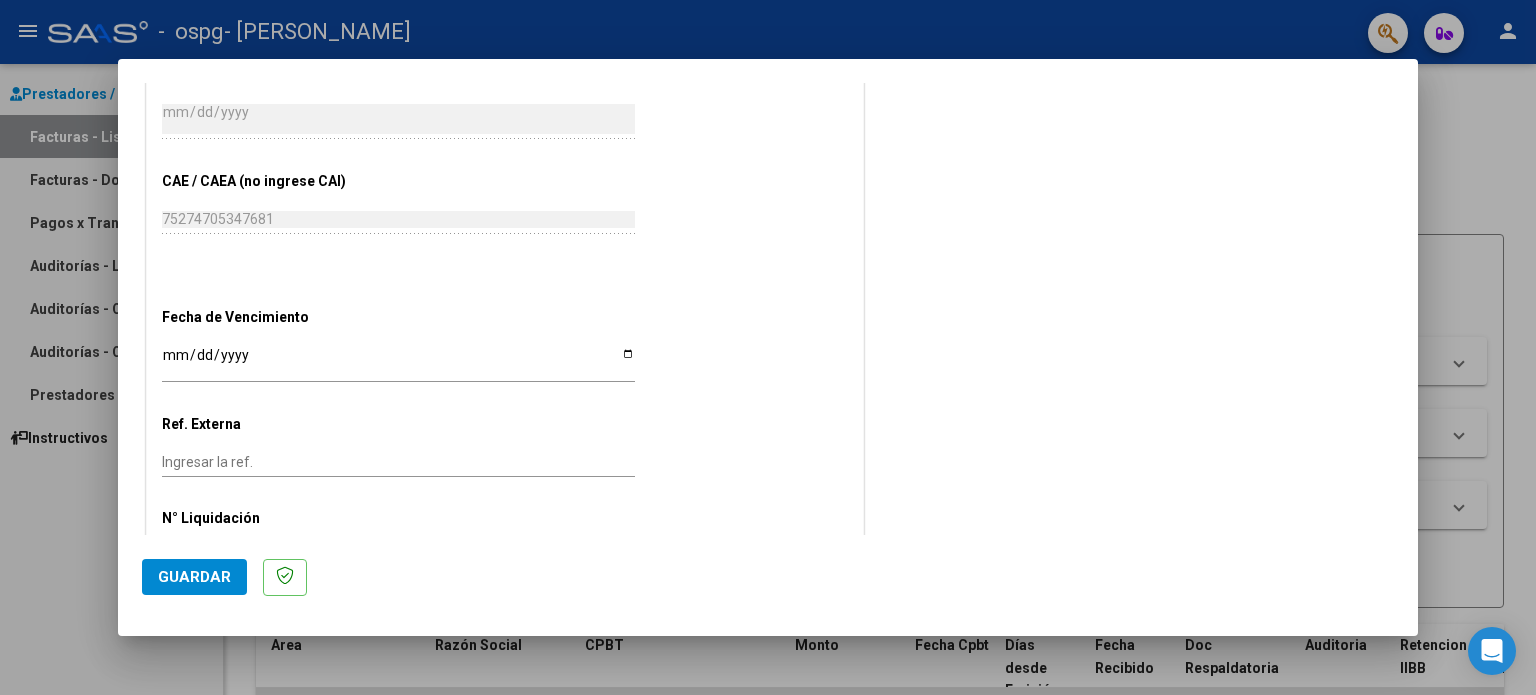scroll, scrollTop: 1168, scrollLeft: 0, axis: vertical 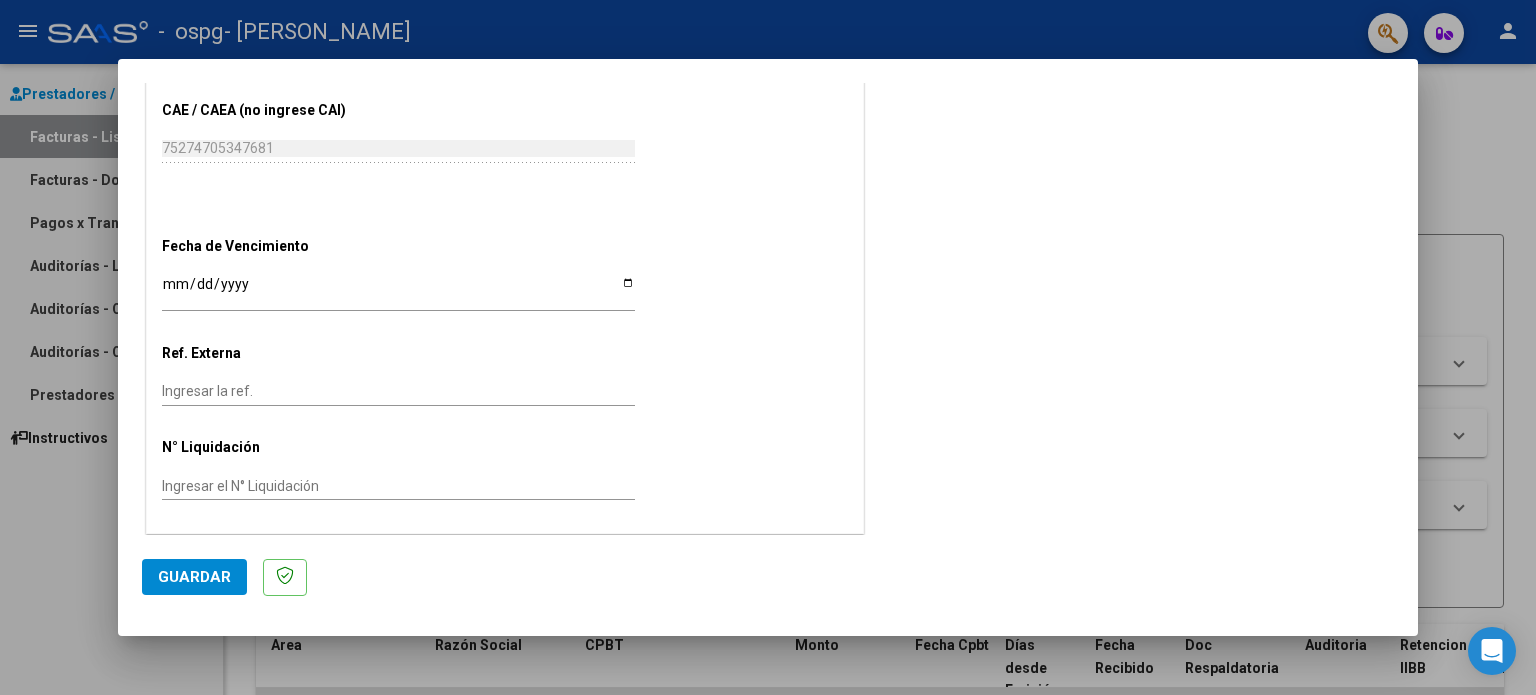 click on "CUIT  *   23-38176533-4 Ingresar CUIT  ANALISIS PRESTADOR  Area destinado * Integración Seleccionar Area Luego de guardar debe preaprobar la factura asociandola a un legajo de integración y subir la documentación respaldatoria (planilla de asistencia o ddjj para período de aislamiento)  Período de Prestación (Ej: 202305 para Mayo 2023    202503 Ingrese el Período de Prestación como indica el ejemplo   Comprobante Tipo * Factura C Seleccionar Tipo Punto de Venta  *   1 Ingresar el Nro.  Número  *   546 Ingresar el Nro.  Monto  *   $ 98.960,00 Ingresar el monto  Fecha del Cpbt.  *   2025-07-08 Ingresar la fecha  CAE / CAEA (no ingrese CAI)    75274705347681 Ingresar el CAE o CAEA (no ingrese CAI)  Fecha de Vencimiento    Ingresar la fecha  Ref. Externa    Ingresar la ref.  N° Liquidación    Ingresar el N° Liquidación" at bounding box center [505, -155] 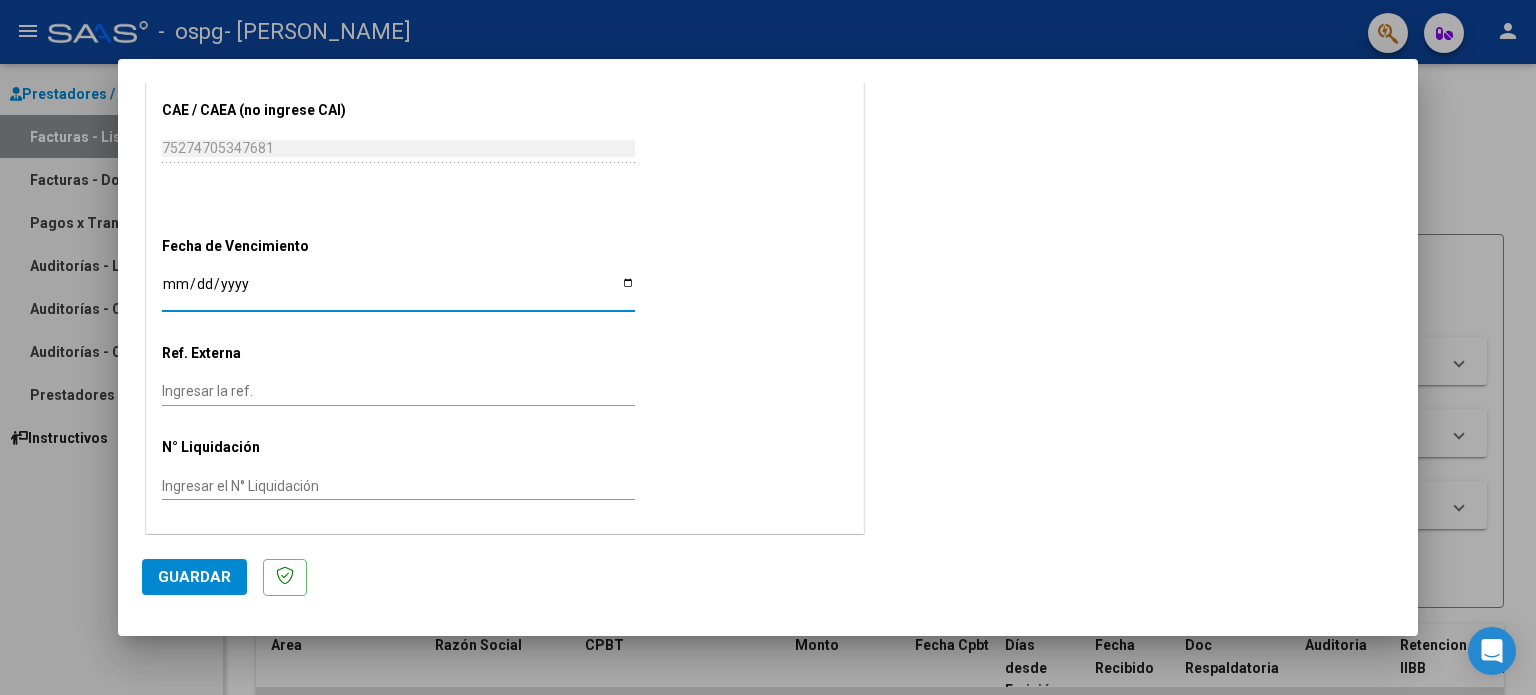click on "Ingresar la fecha" at bounding box center [398, 291] 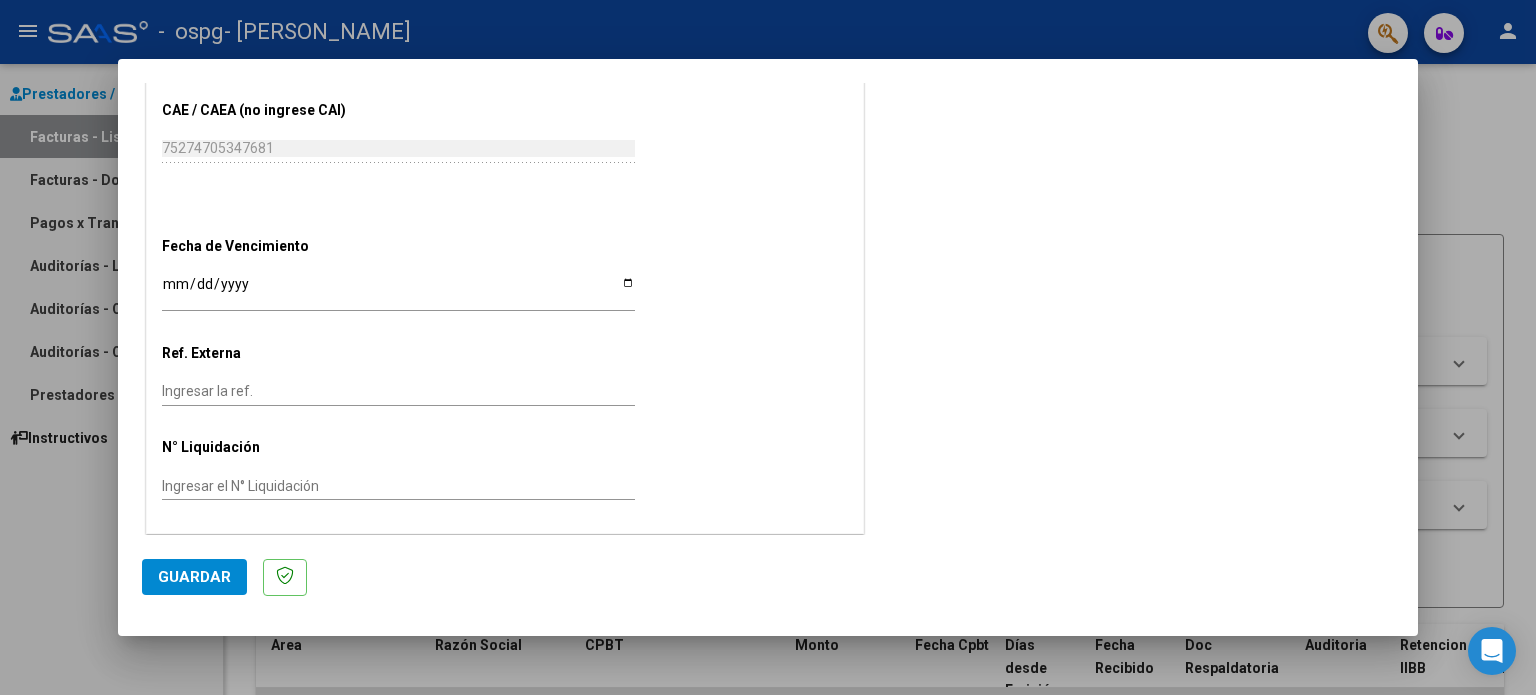 click on "CUIT  *   23-38176533-4 Ingresar CUIT  ANALISIS PRESTADOR  Area destinado * Integración Seleccionar Area Luego de guardar debe preaprobar la factura asociandola a un legajo de integración y subir la documentación respaldatoria (planilla de asistencia o ddjj para período de aislamiento)  Período de Prestación (Ej: 202305 para Mayo 2023    202503 Ingrese el Período de Prestación como indica el ejemplo   Comprobante Tipo * Factura C Seleccionar Tipo Punto de Venta  *   1 Ingresar el Nro.  Número  *   546 Ingresar el Nro.  Monto  *   $ 98.960,00 Ingresar el monto  Fecha del Cpbt.  *   2025-07-08 Ingresar la fecha  CAE / CAEA (no ingrese CAI)    75274705347681 Ingresar el CAE o CAEA (no ingrese CAI)  Fecha de Vencimiento    Ingresar la fecha  Ref. Externa    Ingresar la ref.  N° Liquidación    Ingresar el N° Liquidación" at bounding box center (505, -155) 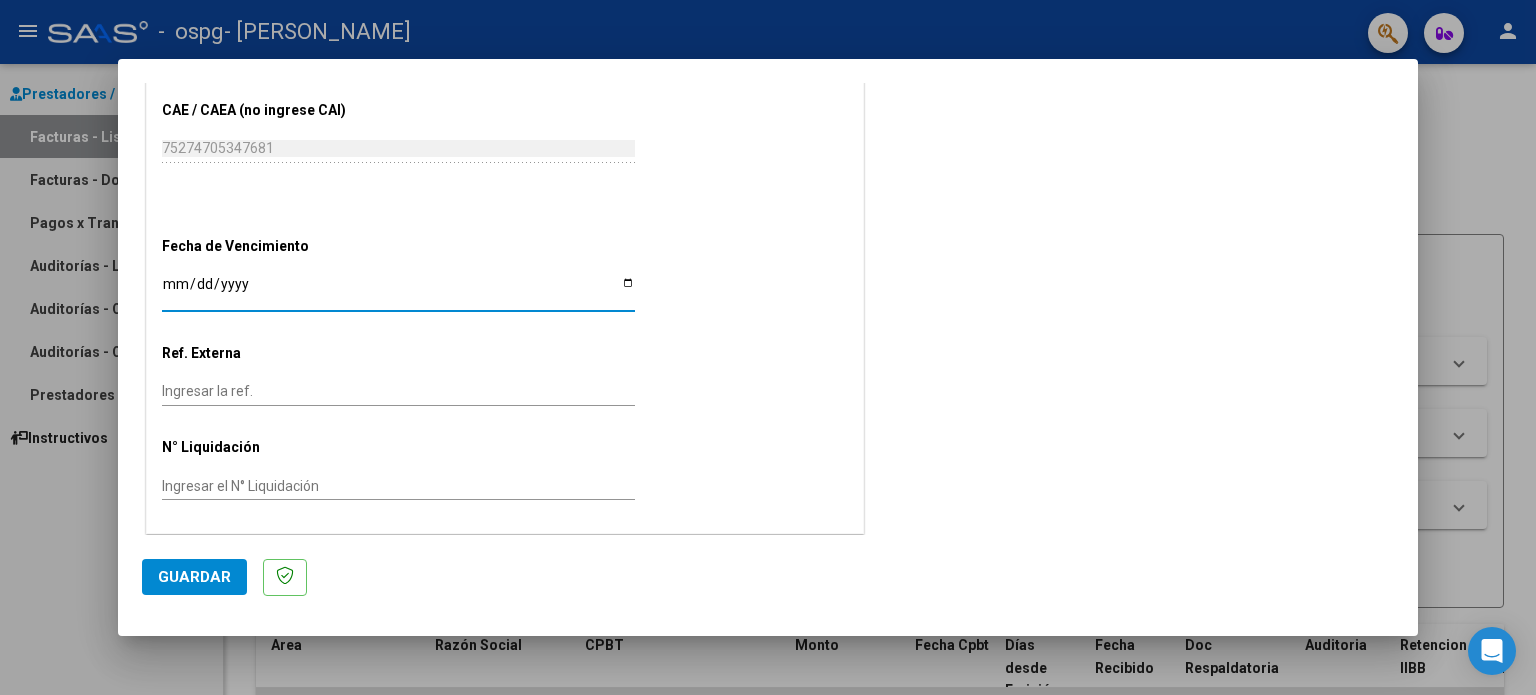 click on "Ingresar la fecha" at bounding box center [398, 291] 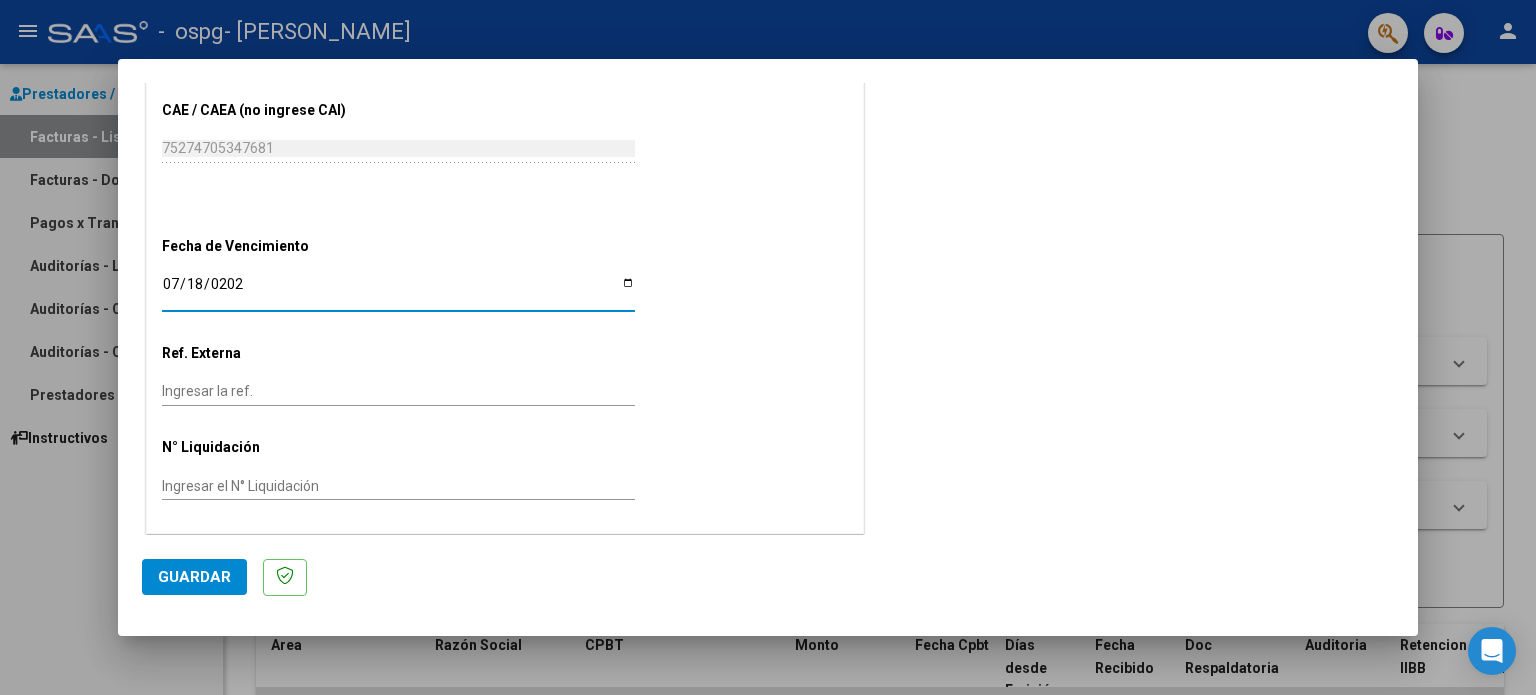 type on "2025-07-18" 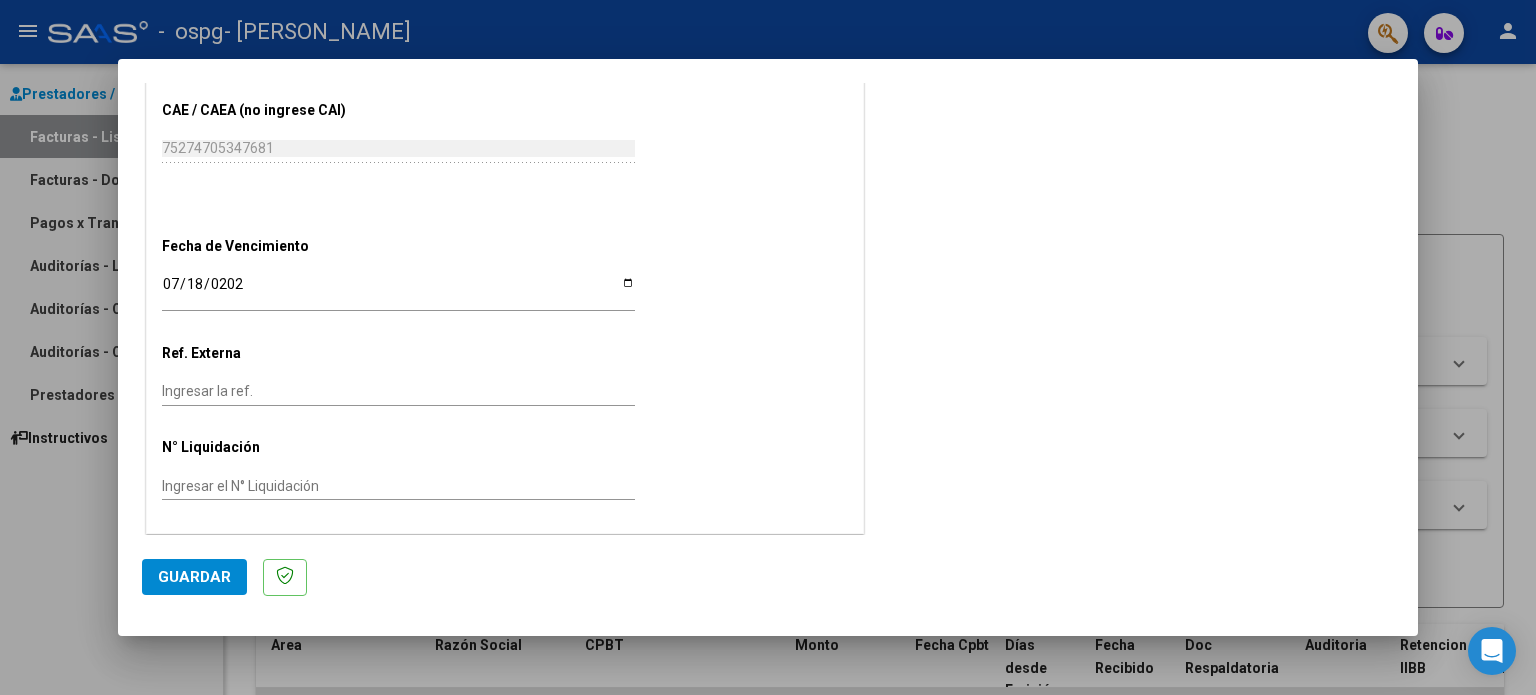 click on "N° Liquidación" 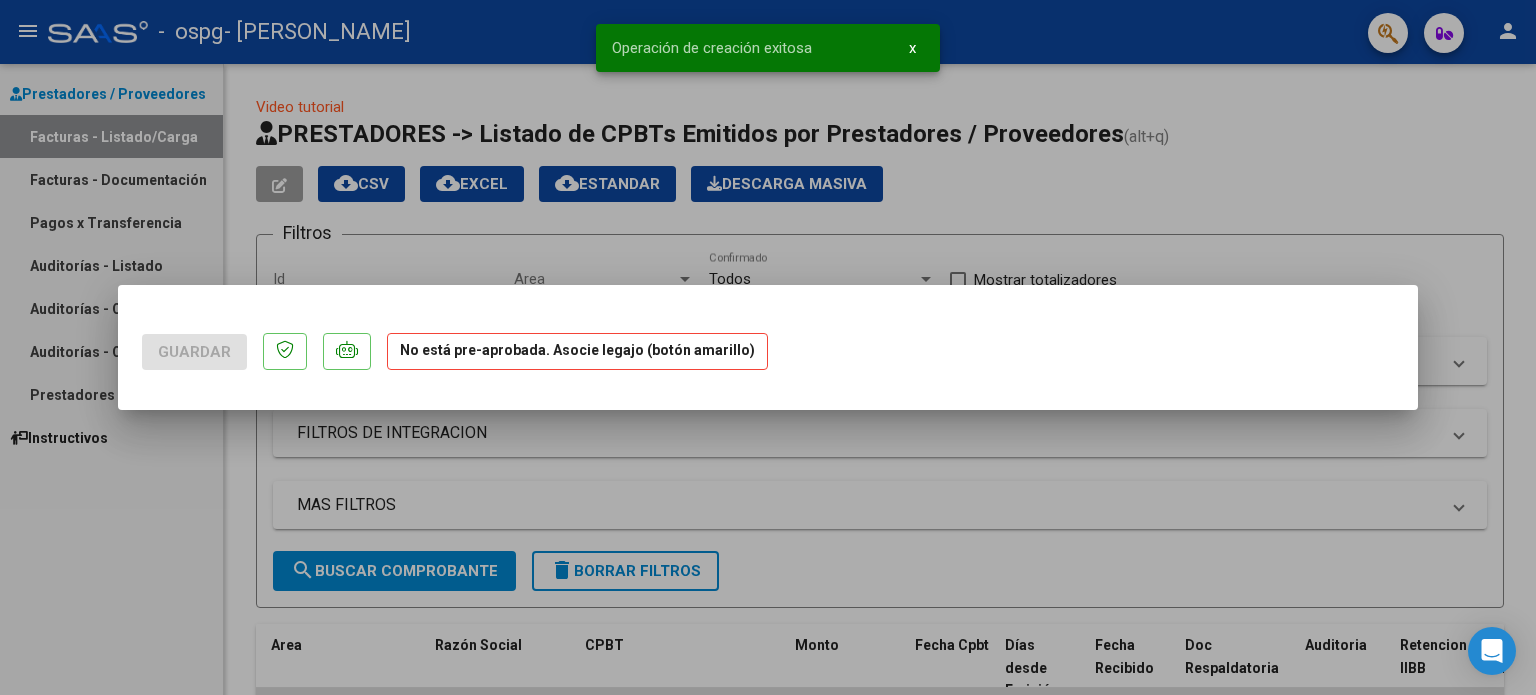 scroll, scrollTop: 0, scrollLeft: 0, axis: both 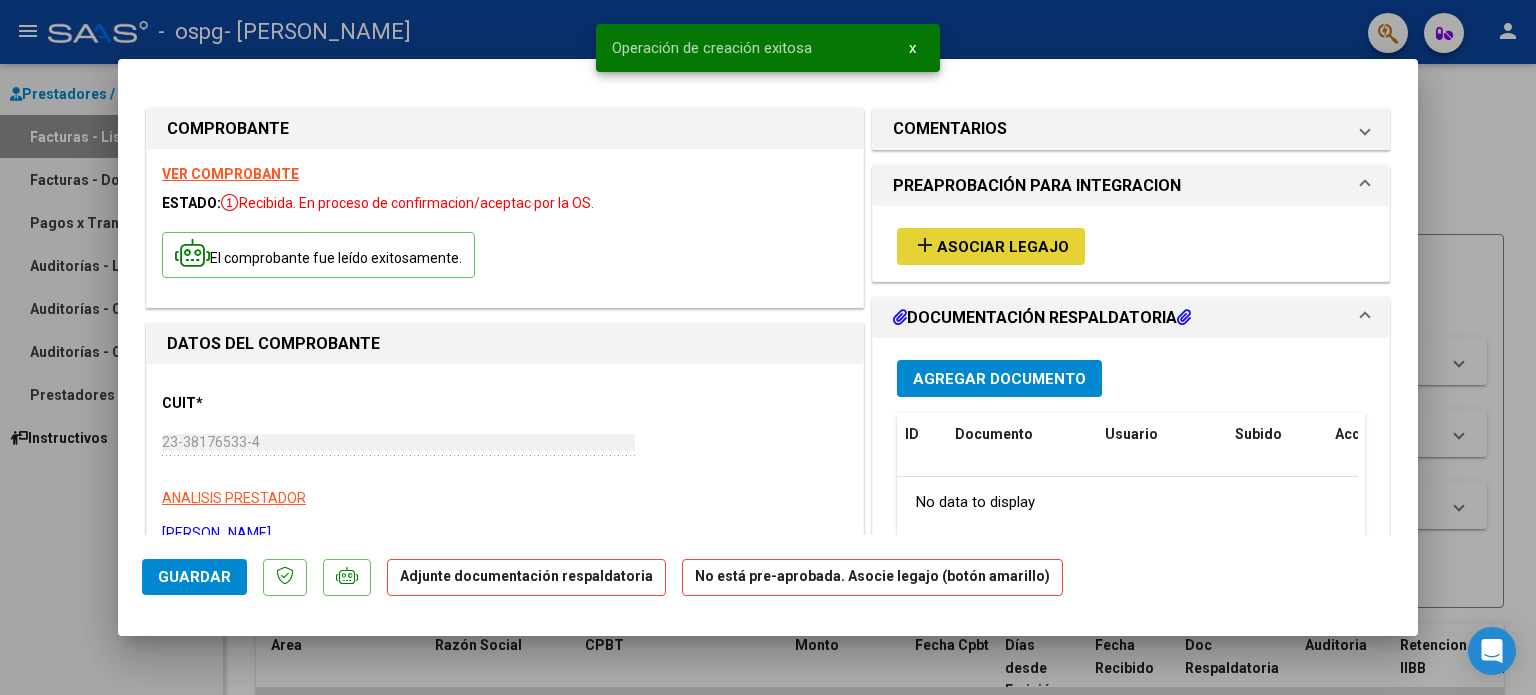 click on "Asociar Legajo" at bounding box center [1003, 247] 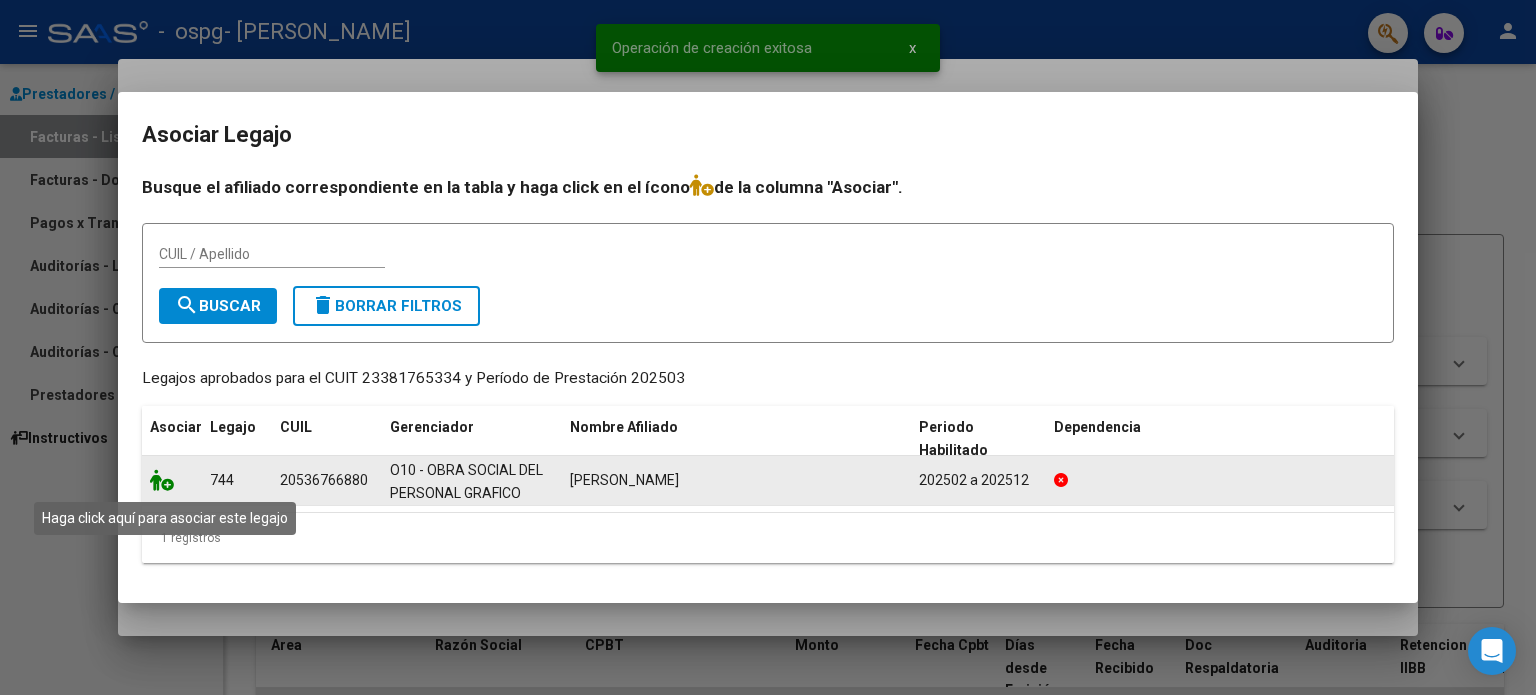 click 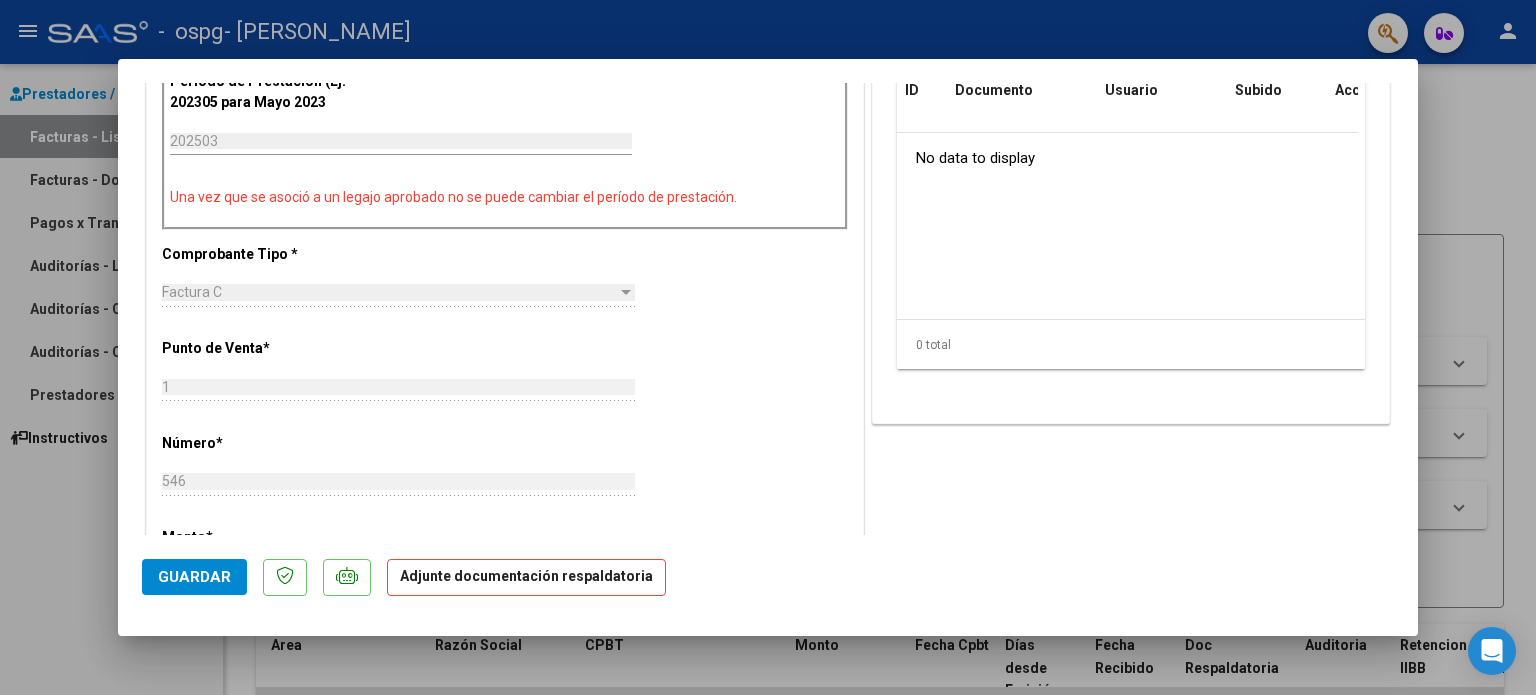 scroll, scrollTop: 600, scrollLeft: 0, axis: vertical 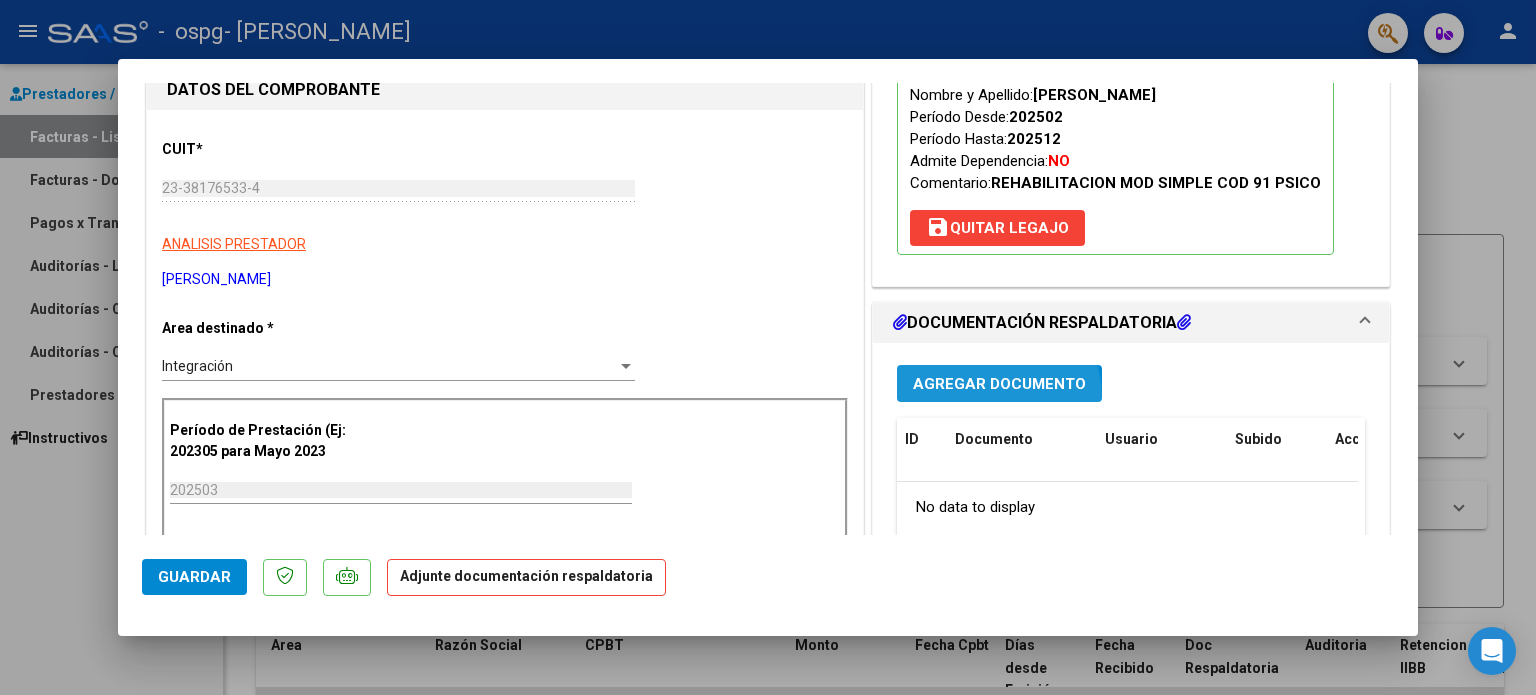 click on "Agregar Documento" at bounding box center [999, 383] 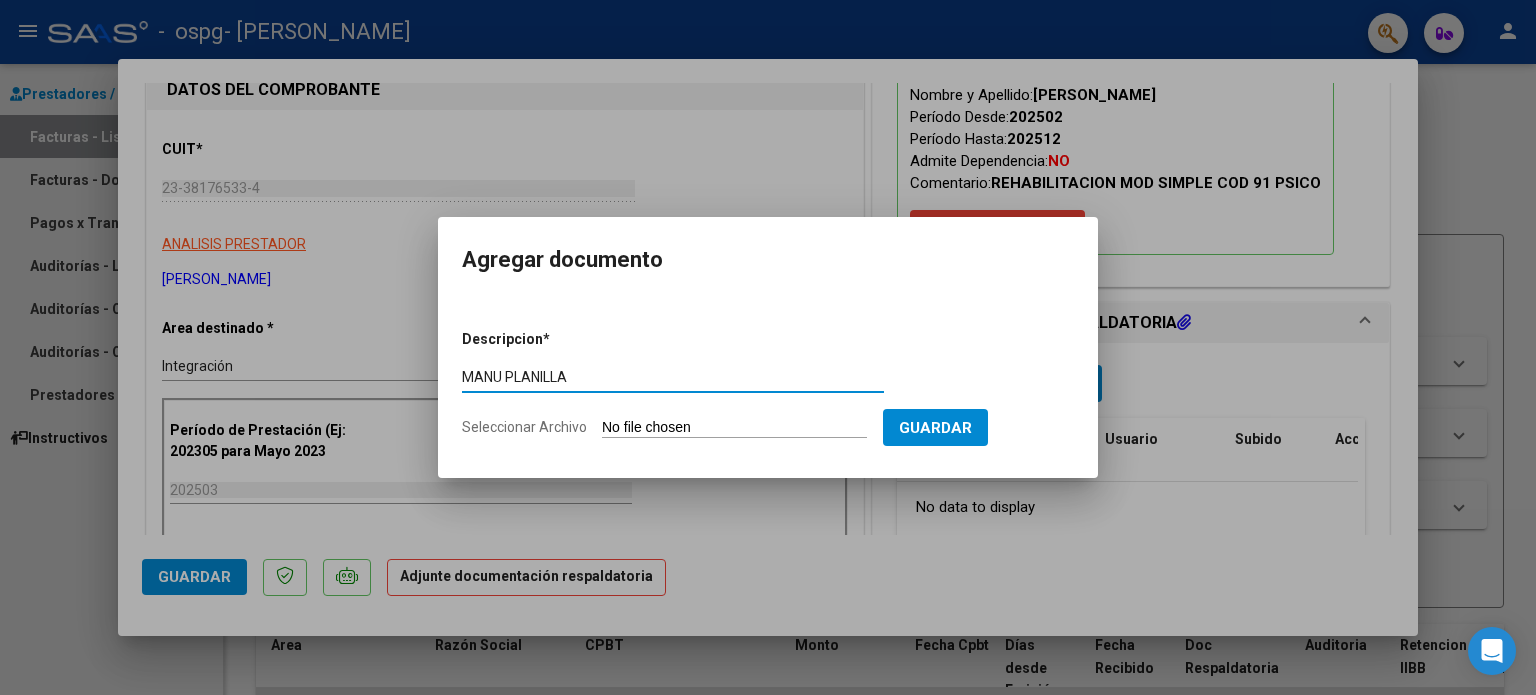 type on "MANU PLANILLA" 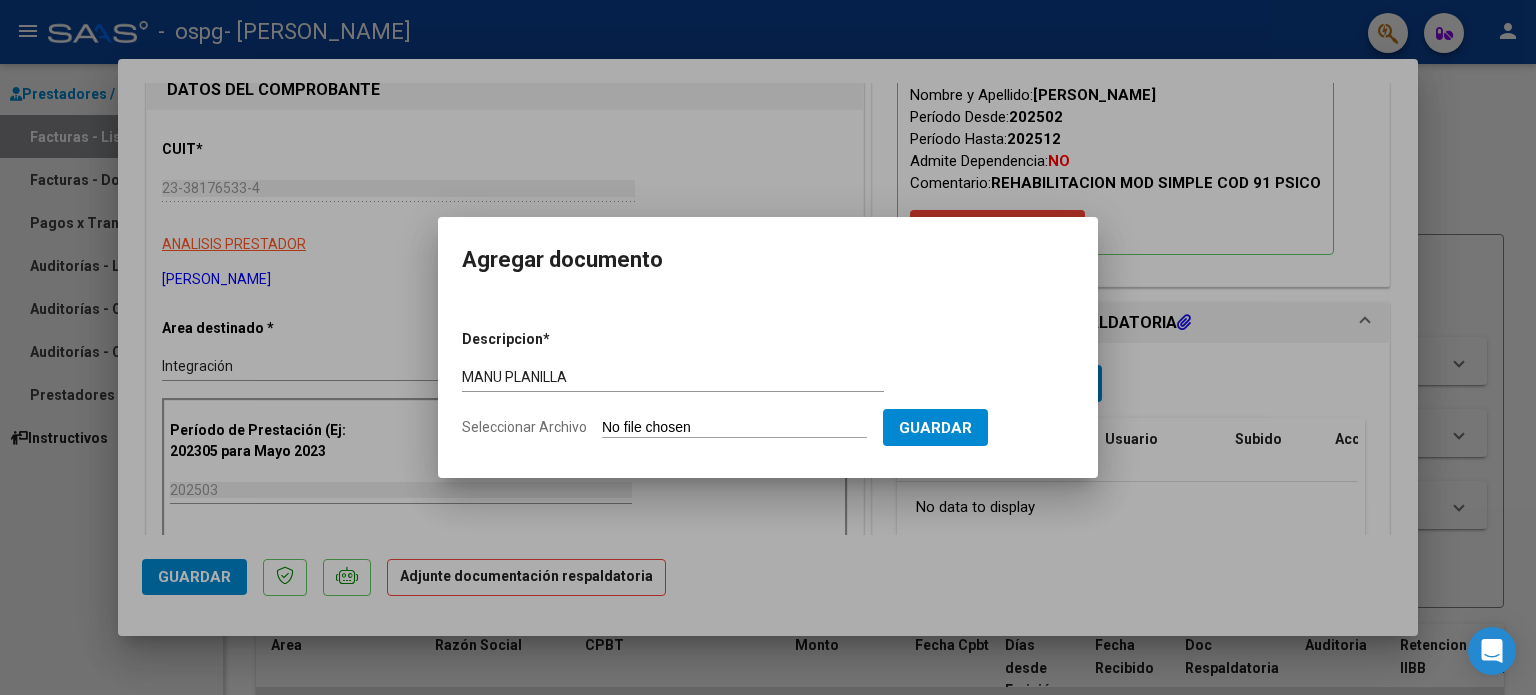 click on "Seleccionar Archivo" at bounding box center (734, 428) 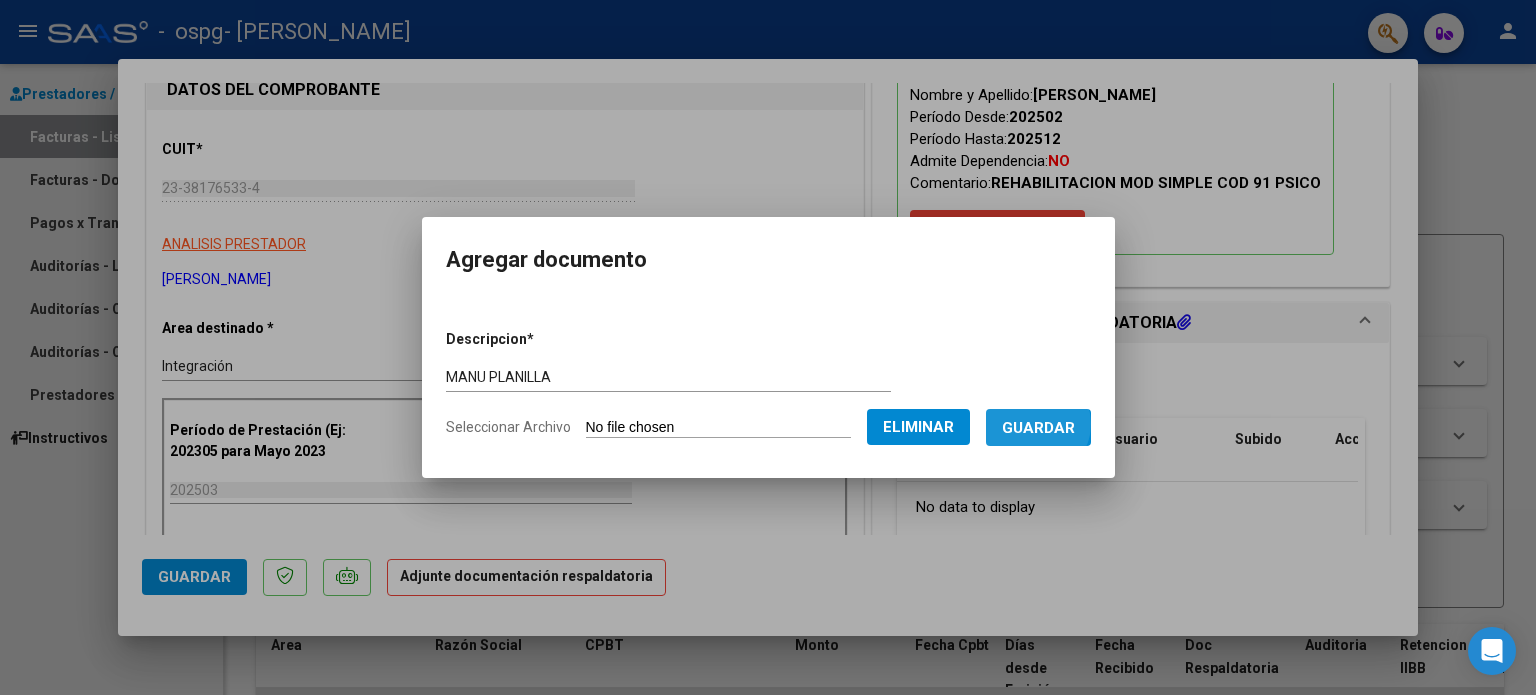 click on "Guardar" at bounding box center (1038, 428) 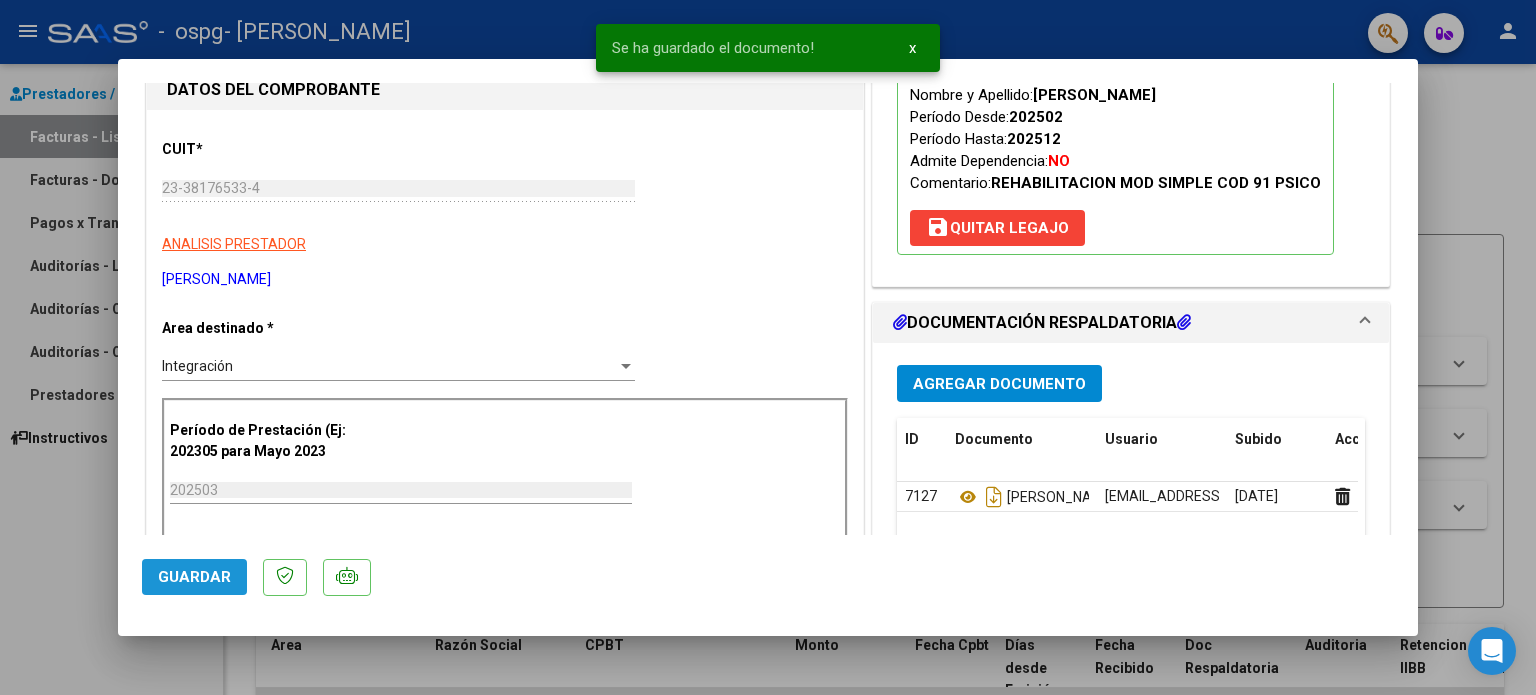 click on "Guardar" 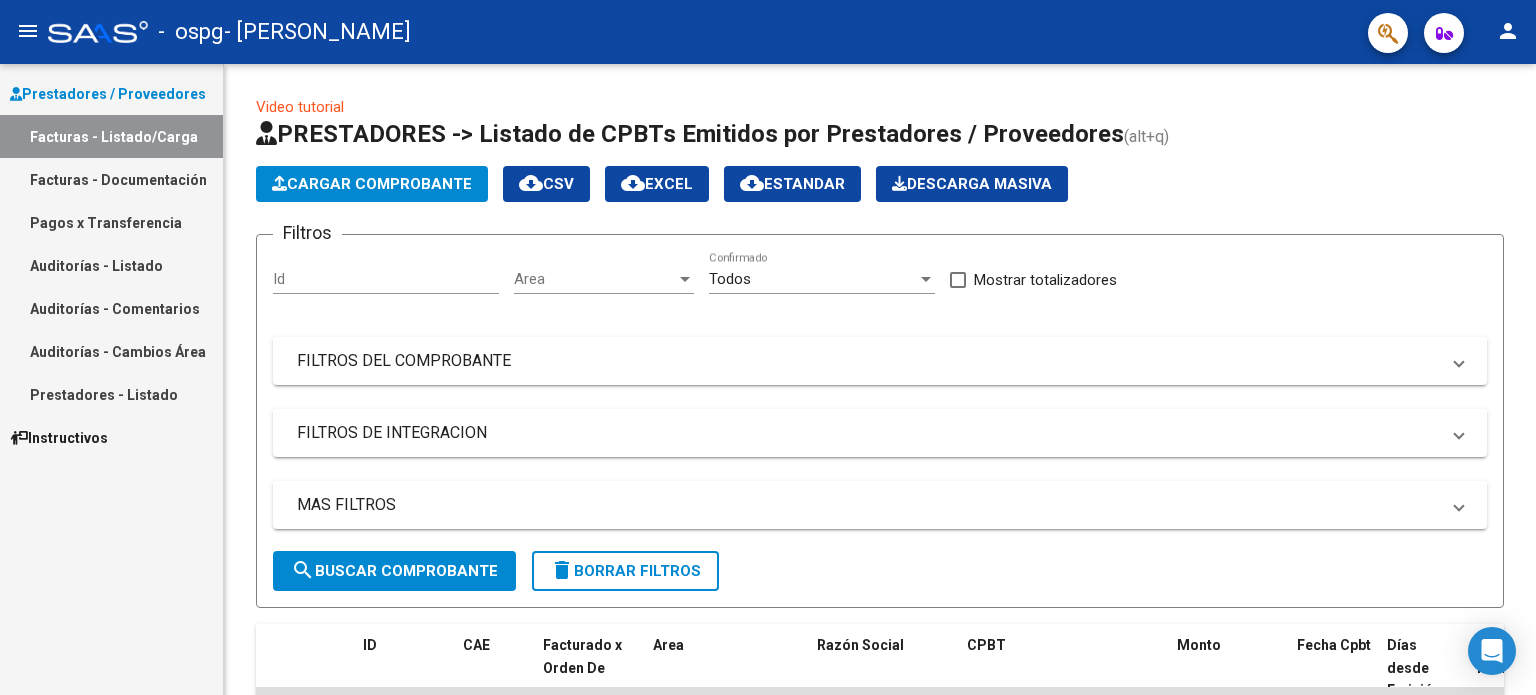 scroll, scrollTop: 0, scrollLeft: 0, axis: both 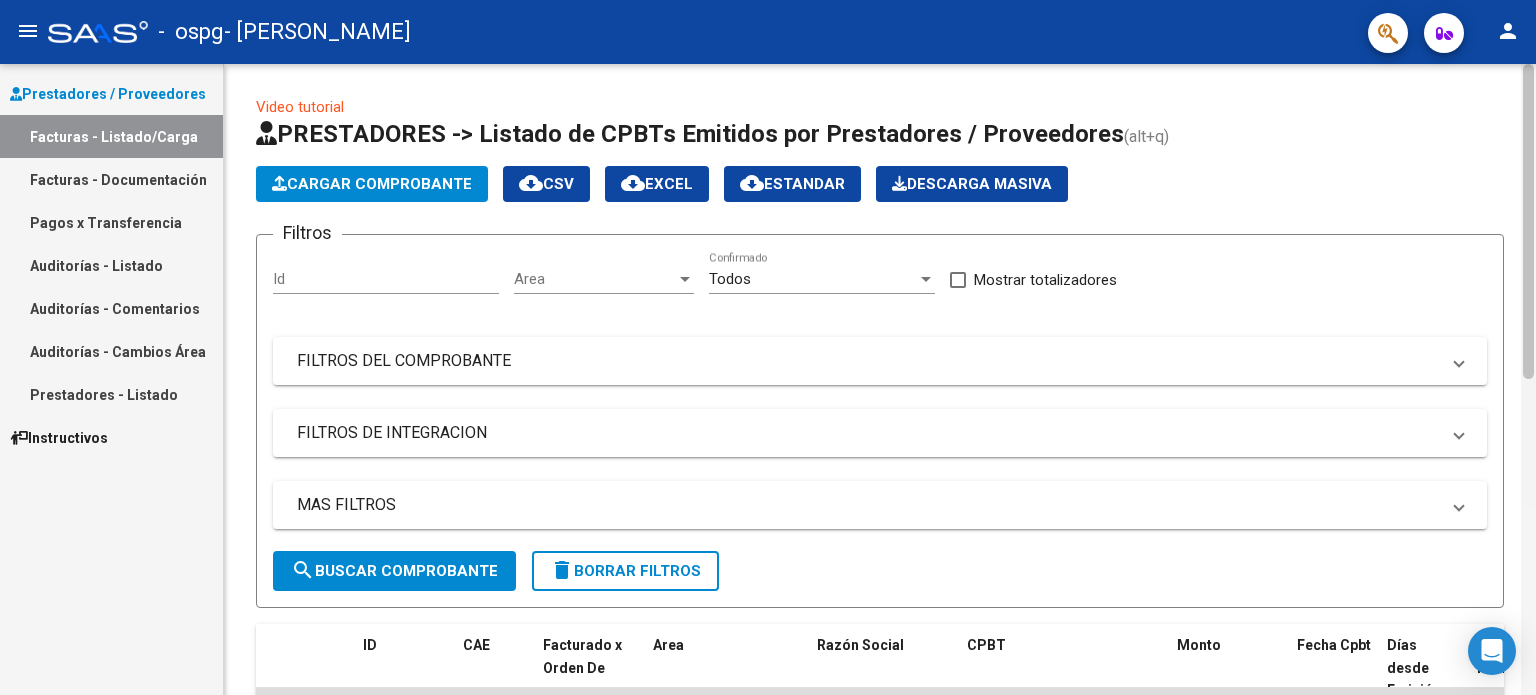 drag, startPoint x: 1535, startPoint y: 201, endPoint x: 1535, endPoint y: 64, distance: 137 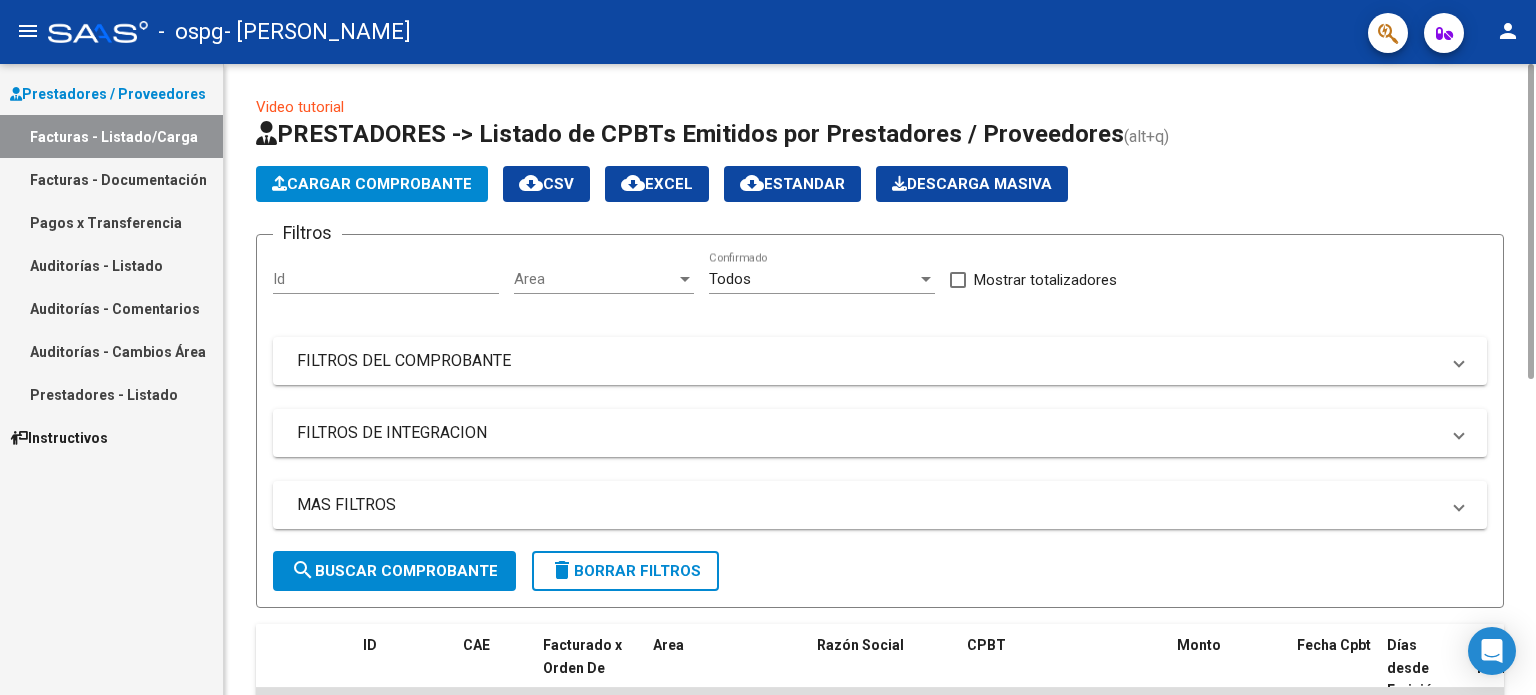 click on "Cargar Comprobante" 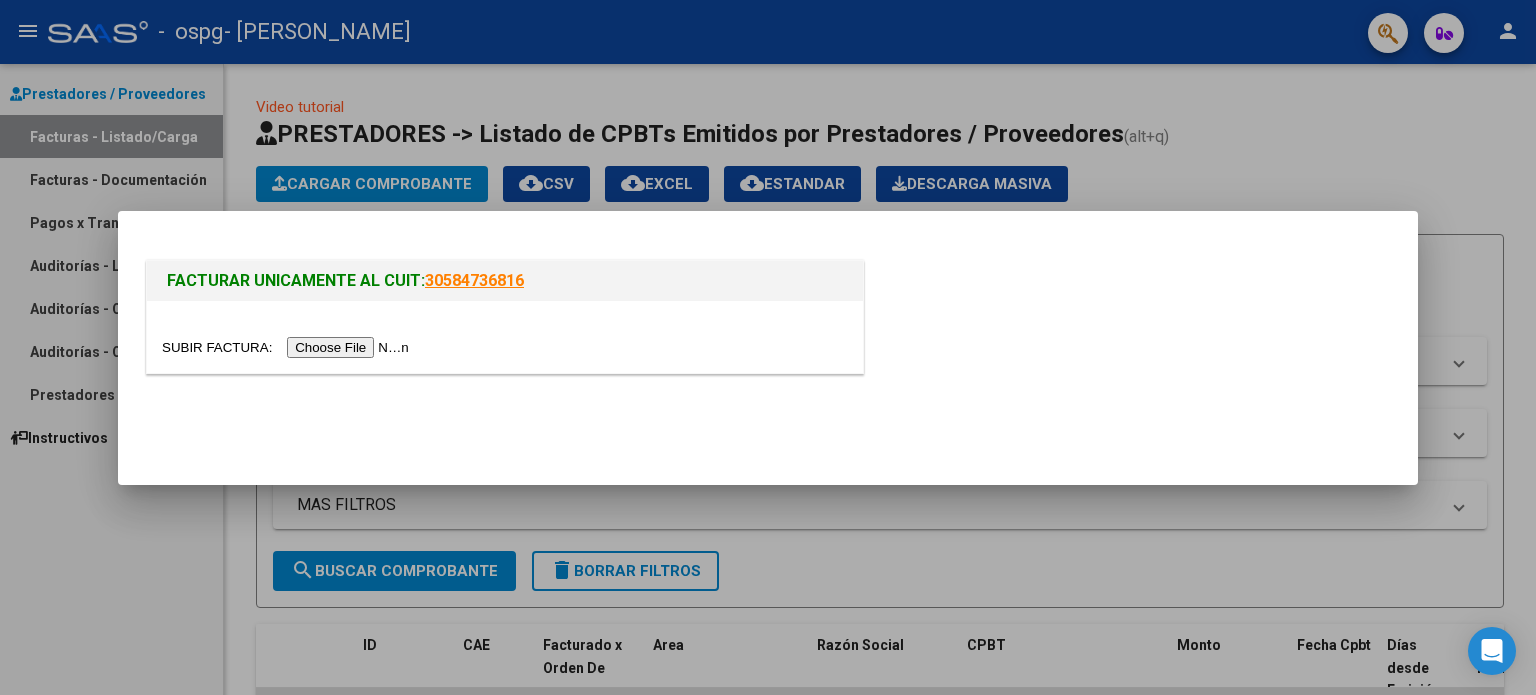 click at bounding box center (288, 347) 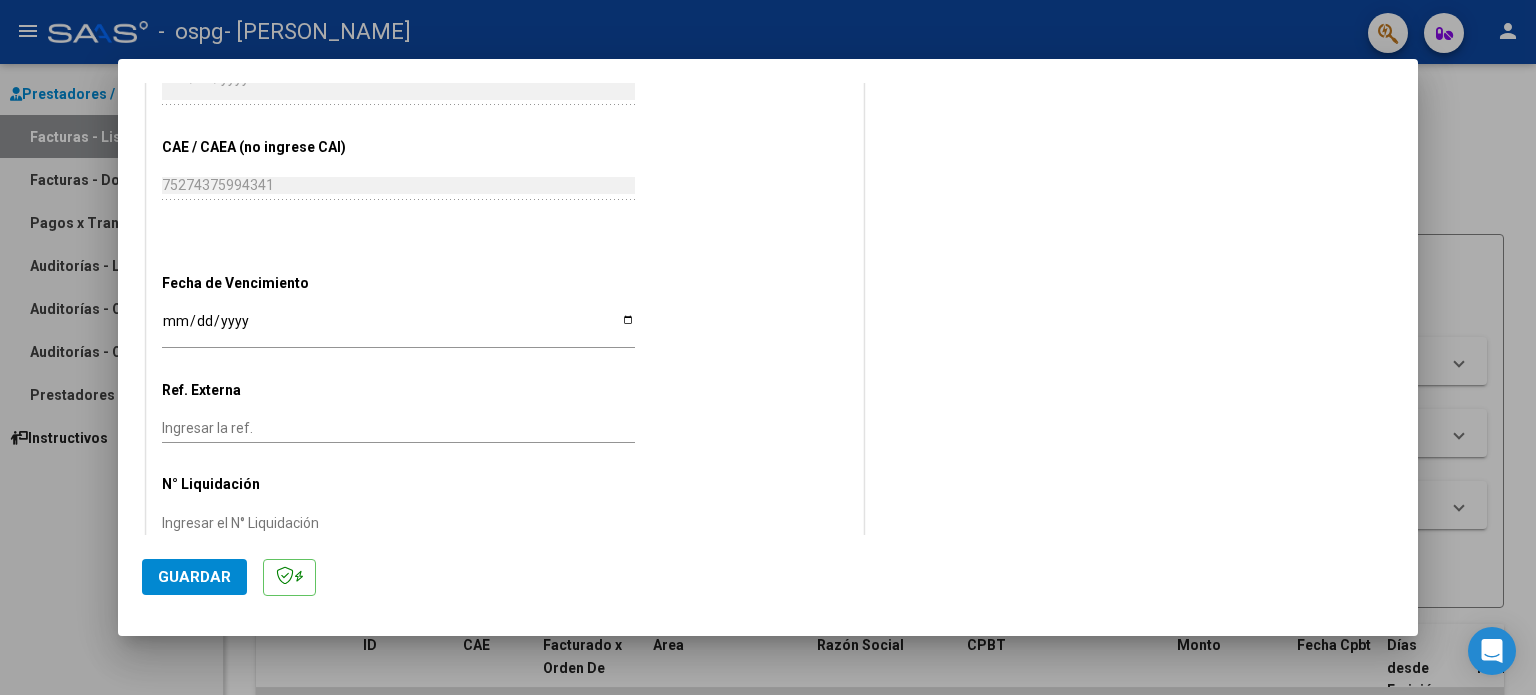 scroll, scrollTop: 1144, scrollLeft: 0, axis: vertical 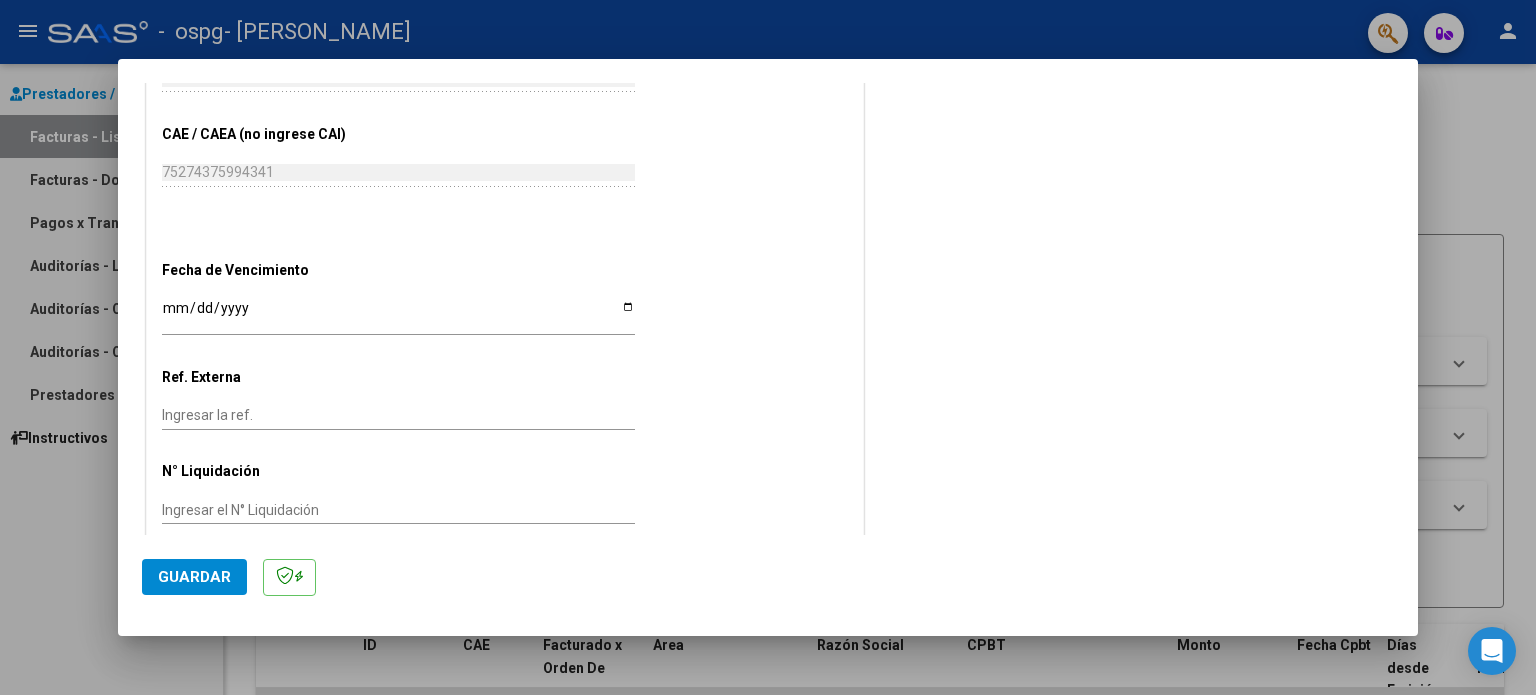 click on "Ingresar la fecha" at bounding box center (398, 315) 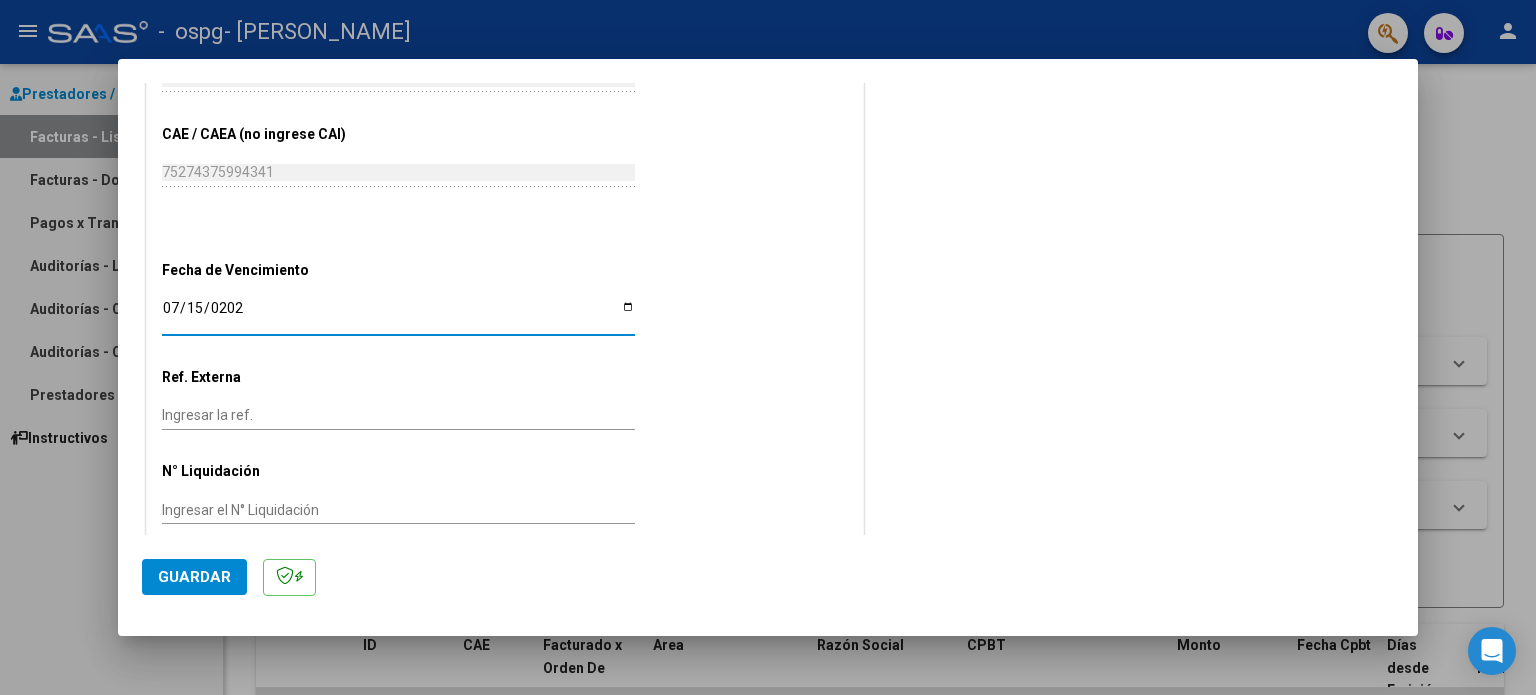 type on "[DATE]" 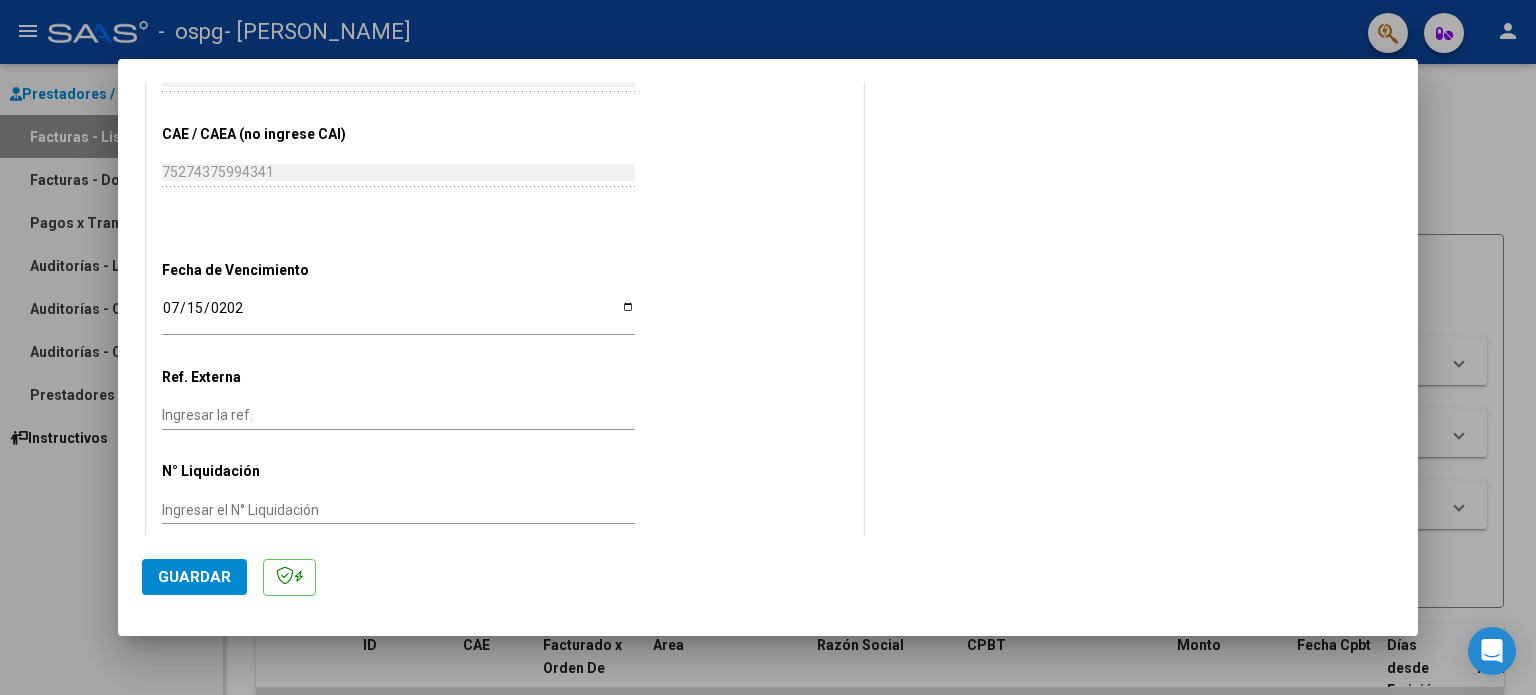 scroll, scrollTop: 1168, scrollLeft: 0, axis: vertical 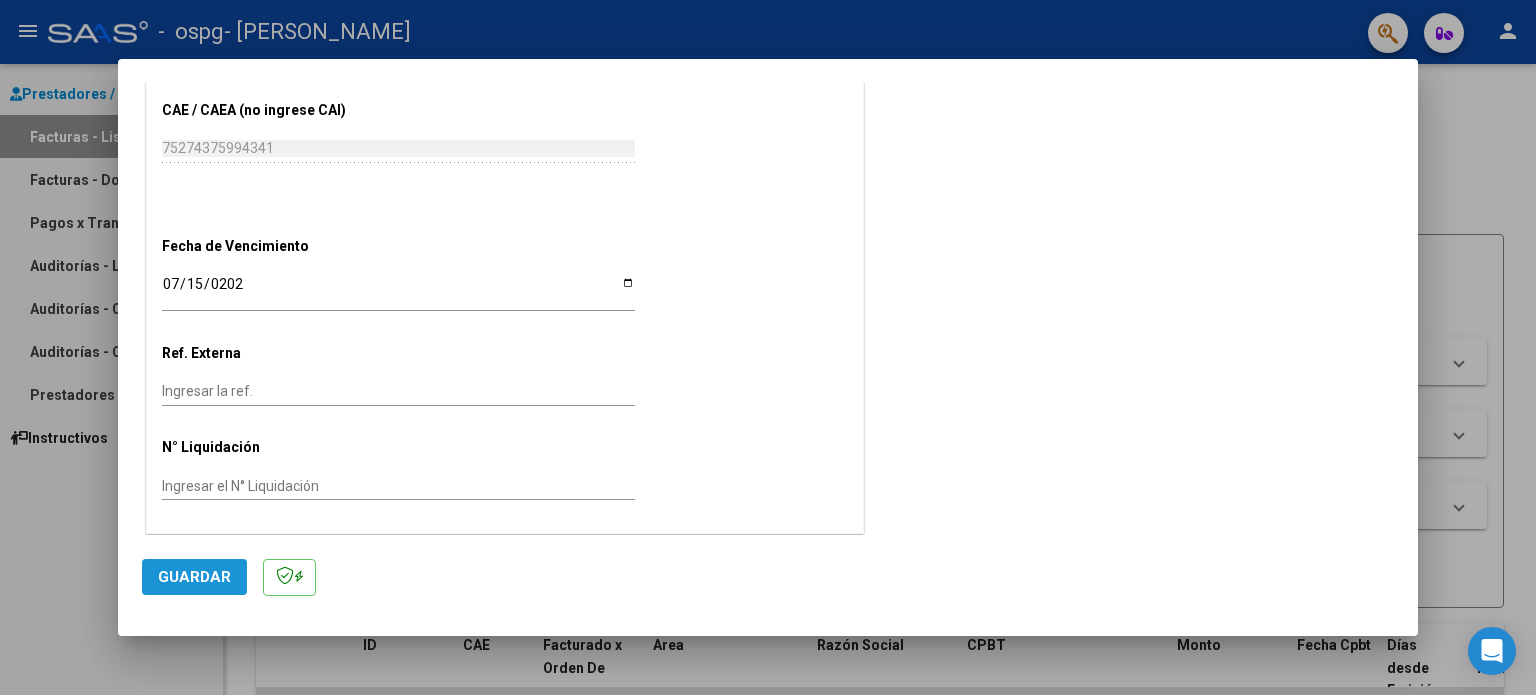click on "Guardar" 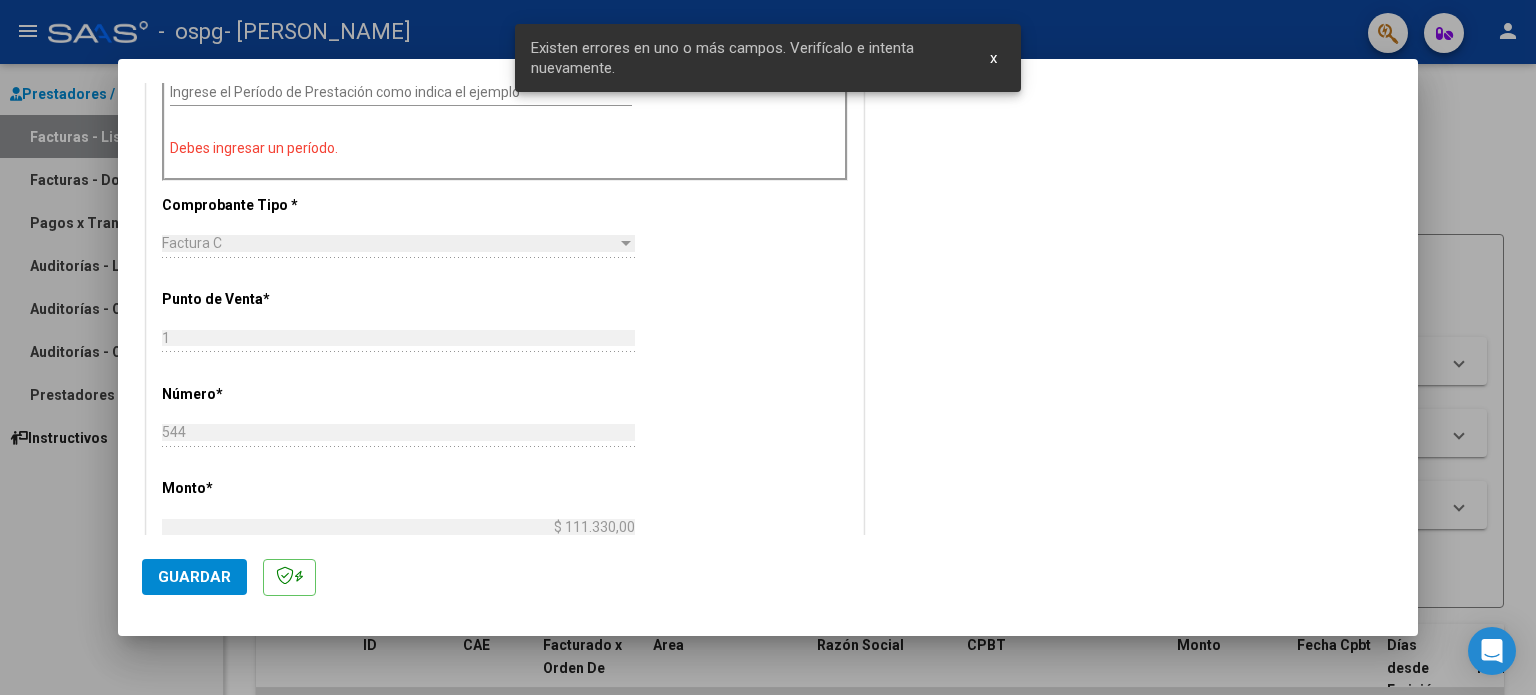 scroll, scrollTop: 400, scrollLeft: 0, axis: vertical 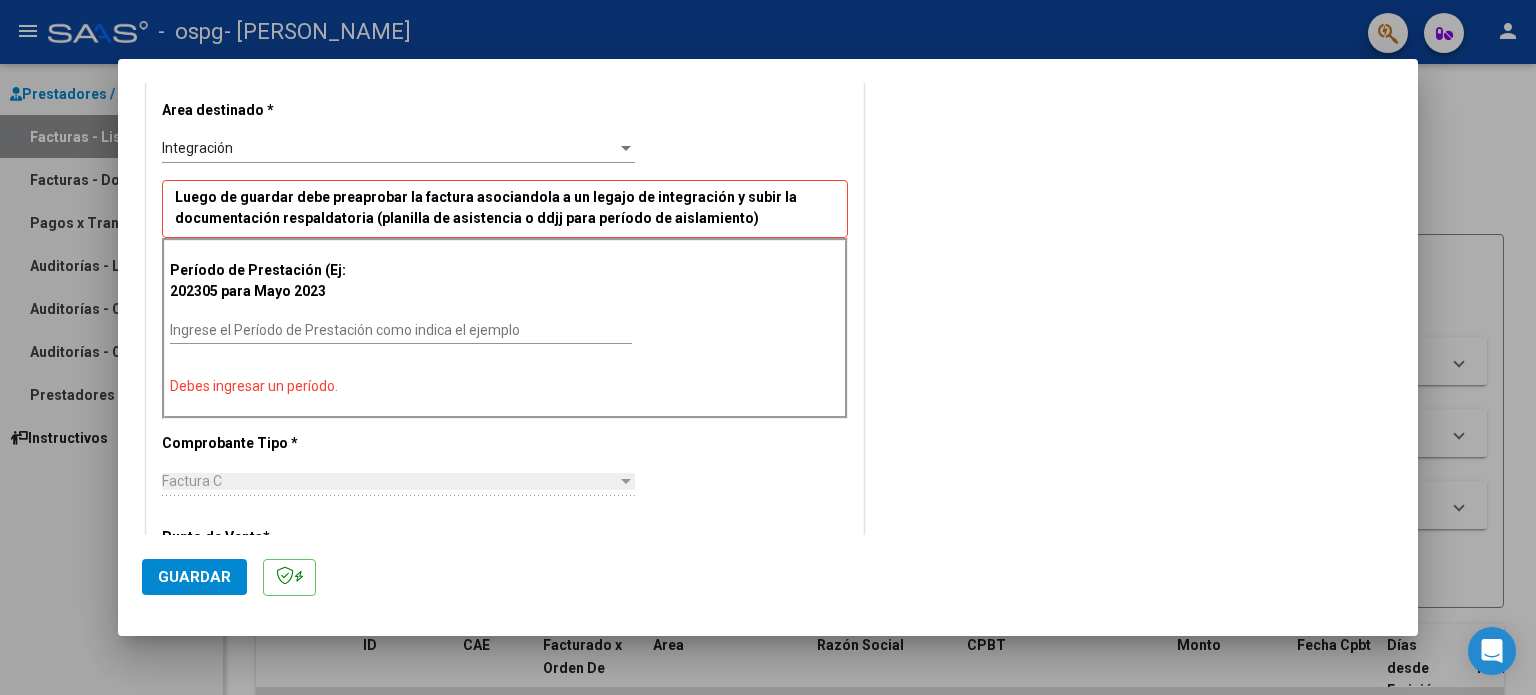 click on "Ingrese el Período de Prestación como indica el ejemplo" at bounding box center [401, 330] 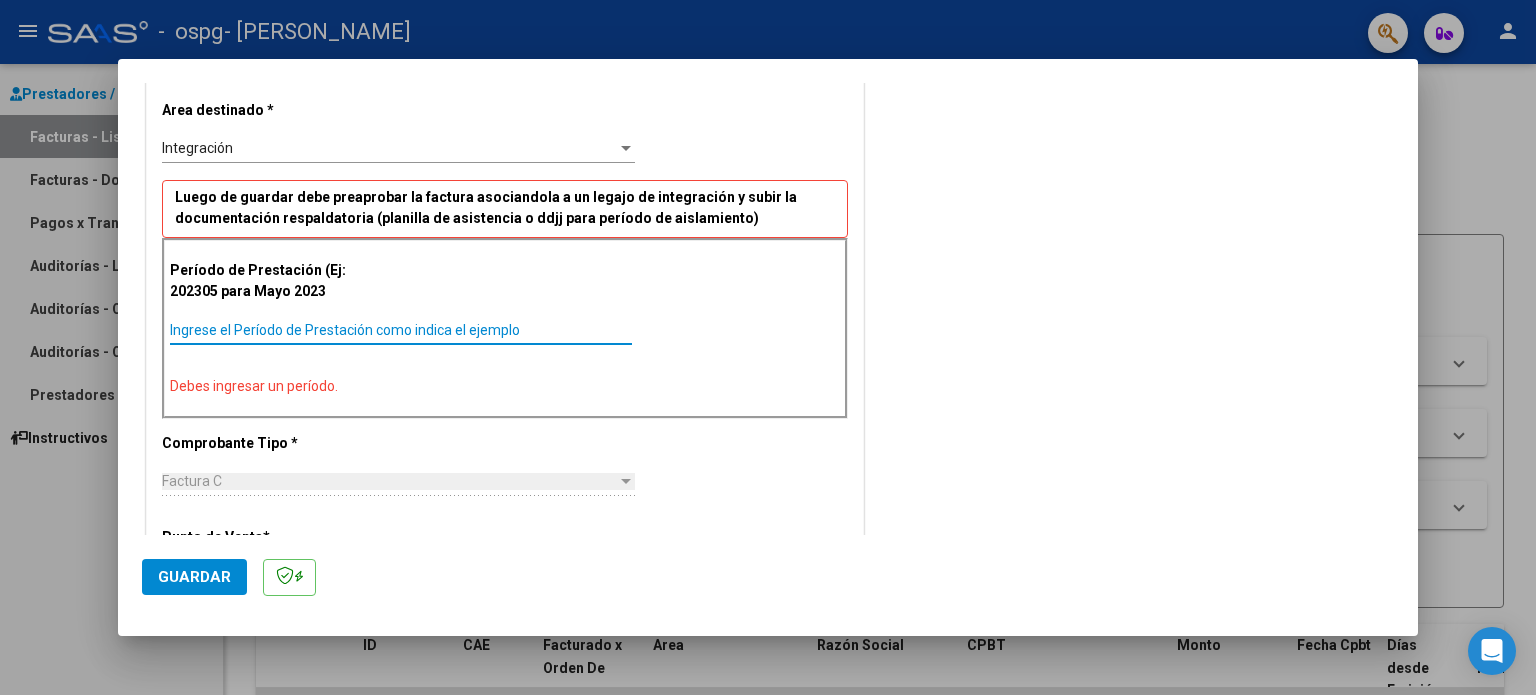click on "Ingrese el Período de Prestación como indica el ejemplo" at bounding box center (401, 330) 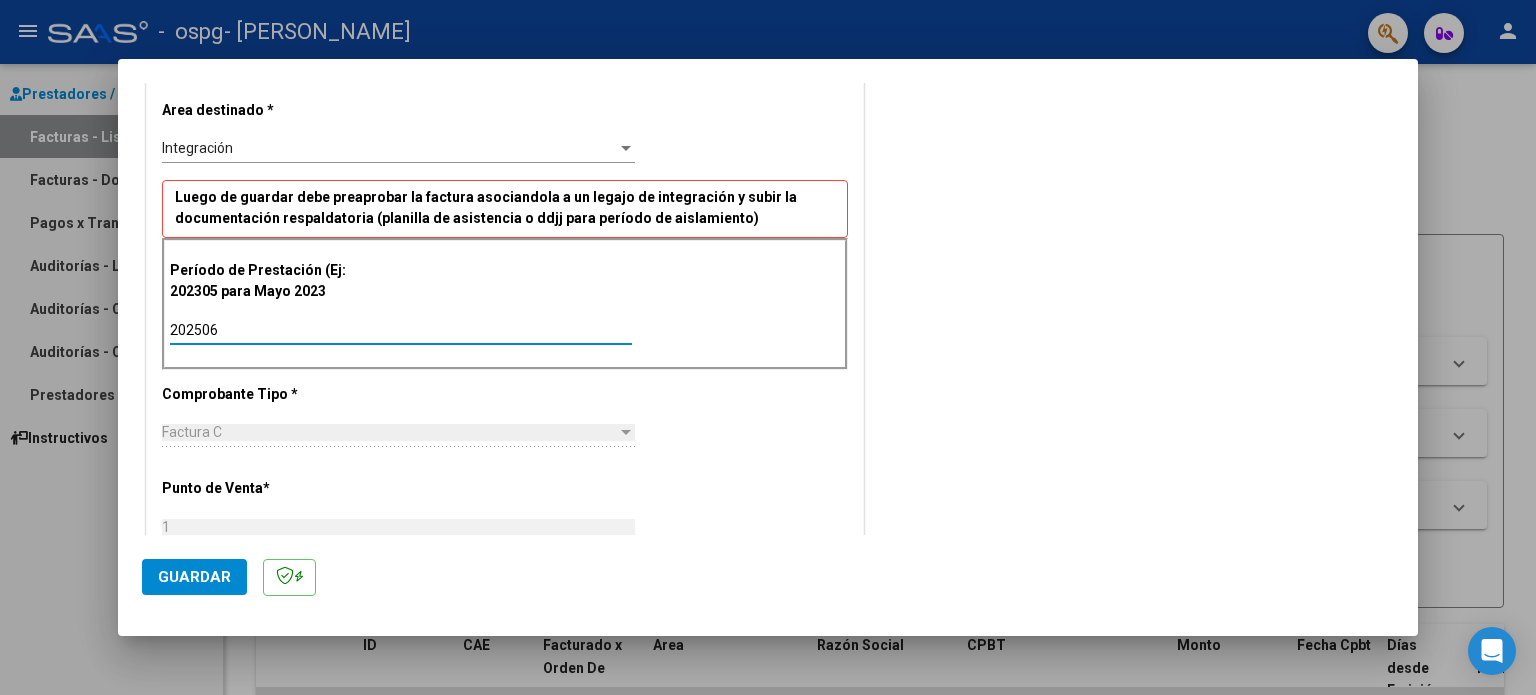 type on "202506" 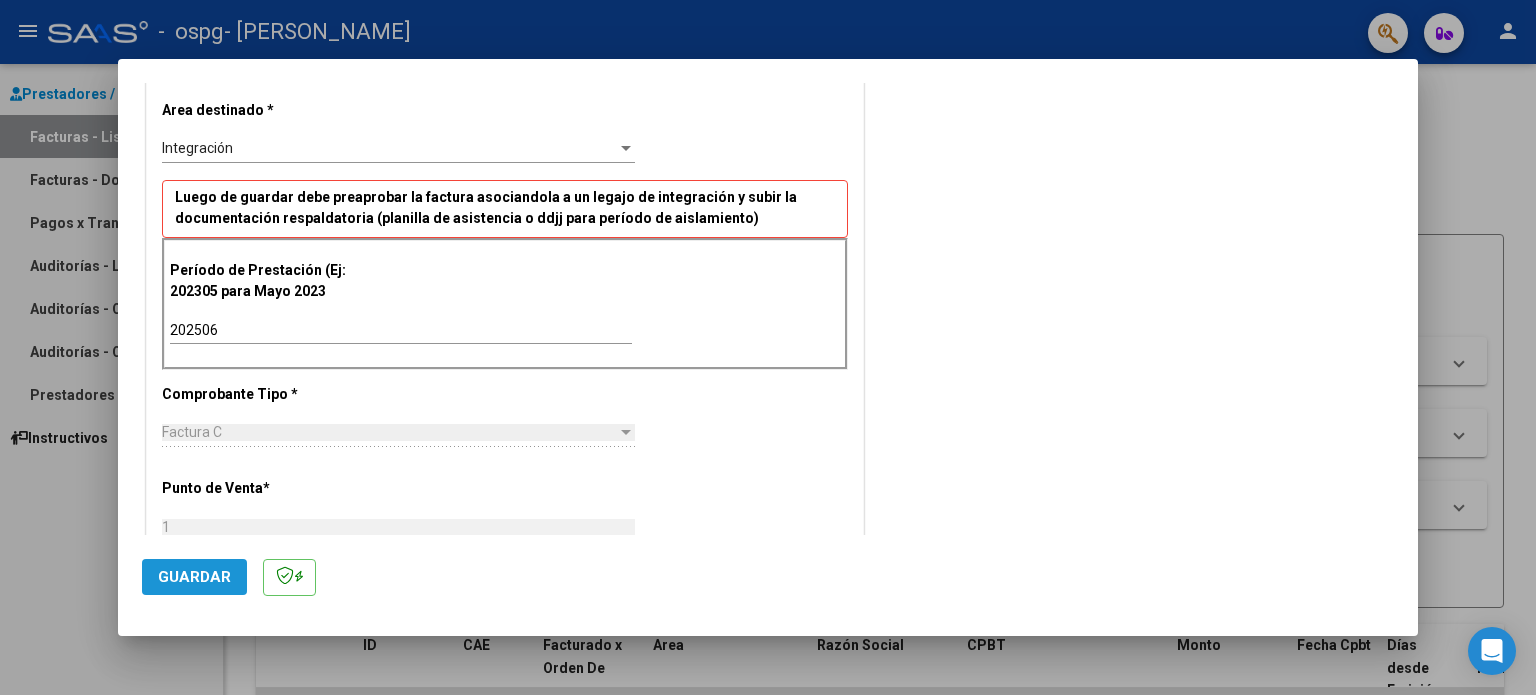 click on "Guardar" 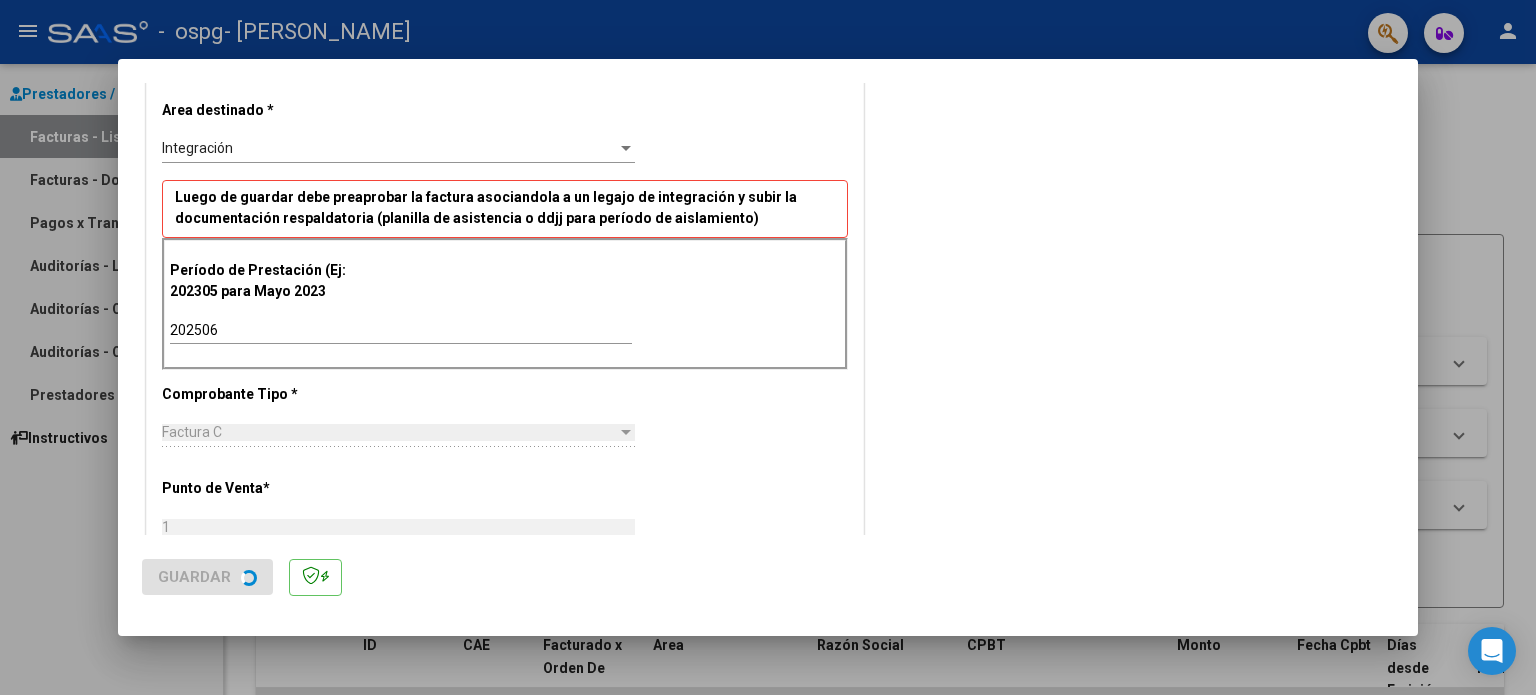scroll, scrollTop: 0, scrollLeft: 0, axis: both 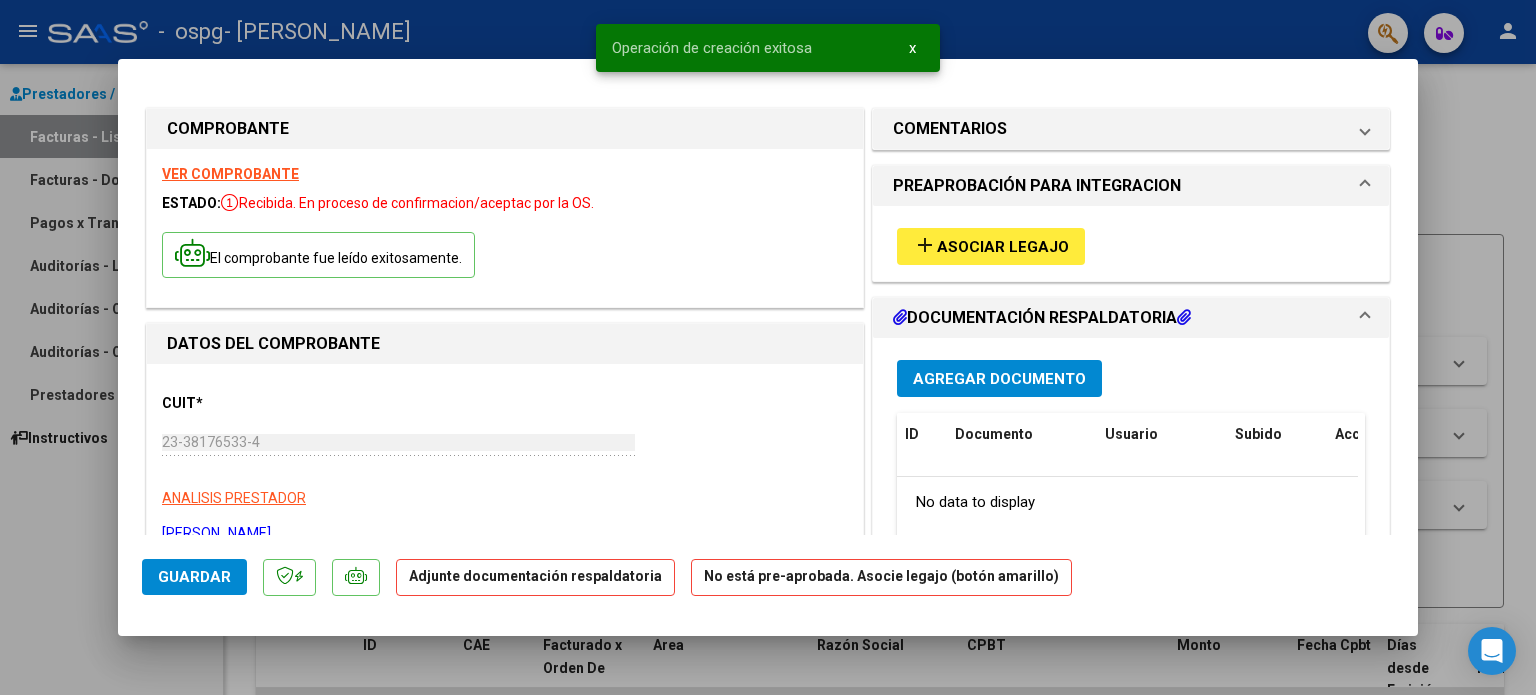 click on "add Asociar Legajo" at bounding box center [991, 246] 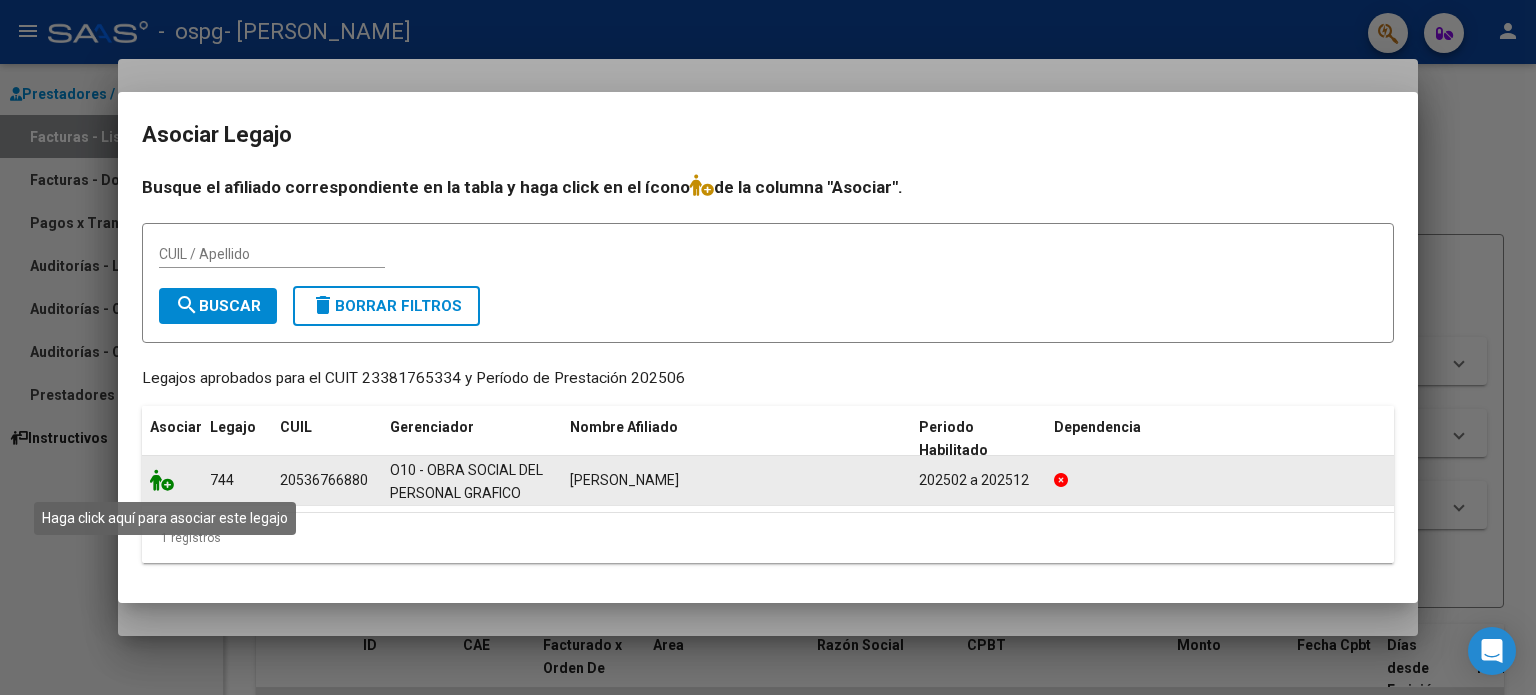 click 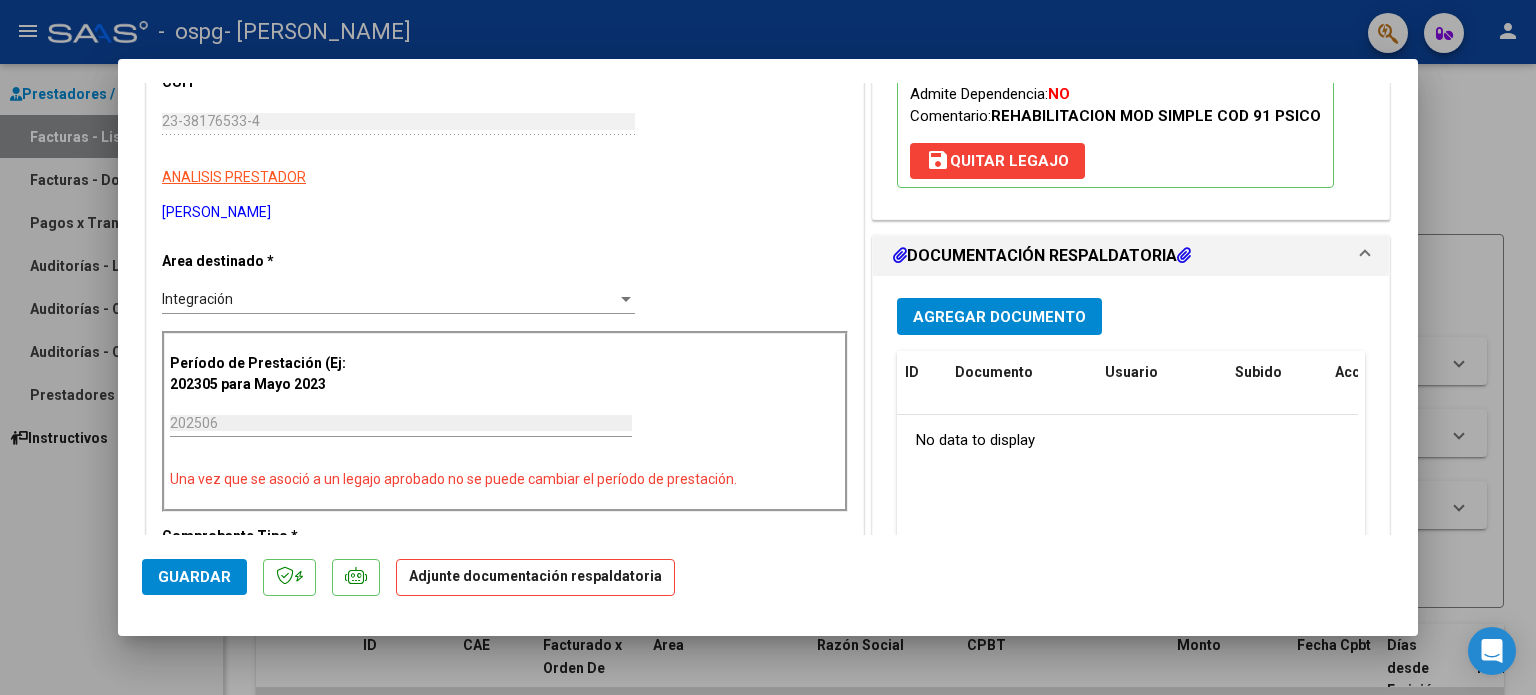 scroll, scrollTop: 441, scrollLeft: 0, axis: vertical 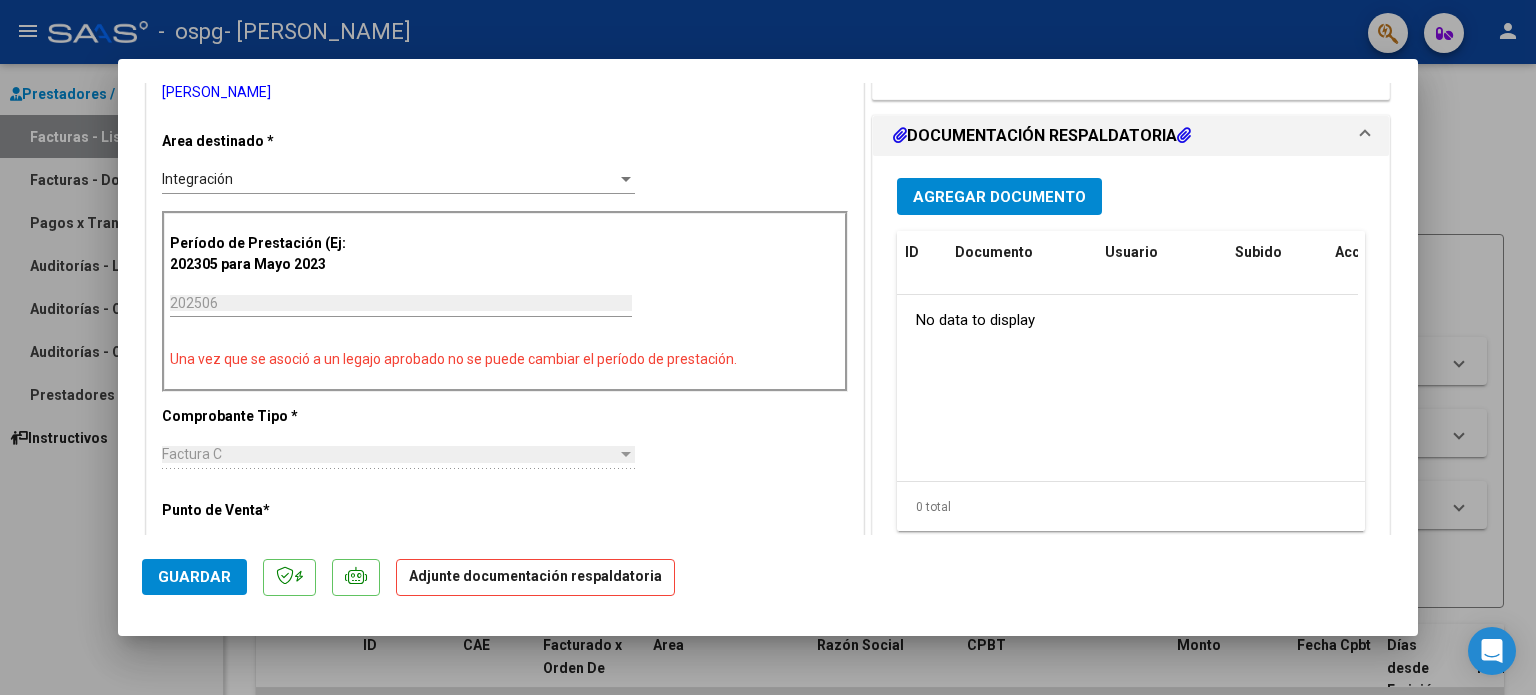 click on "Agregar Documento" at bounding box center (999, 196) 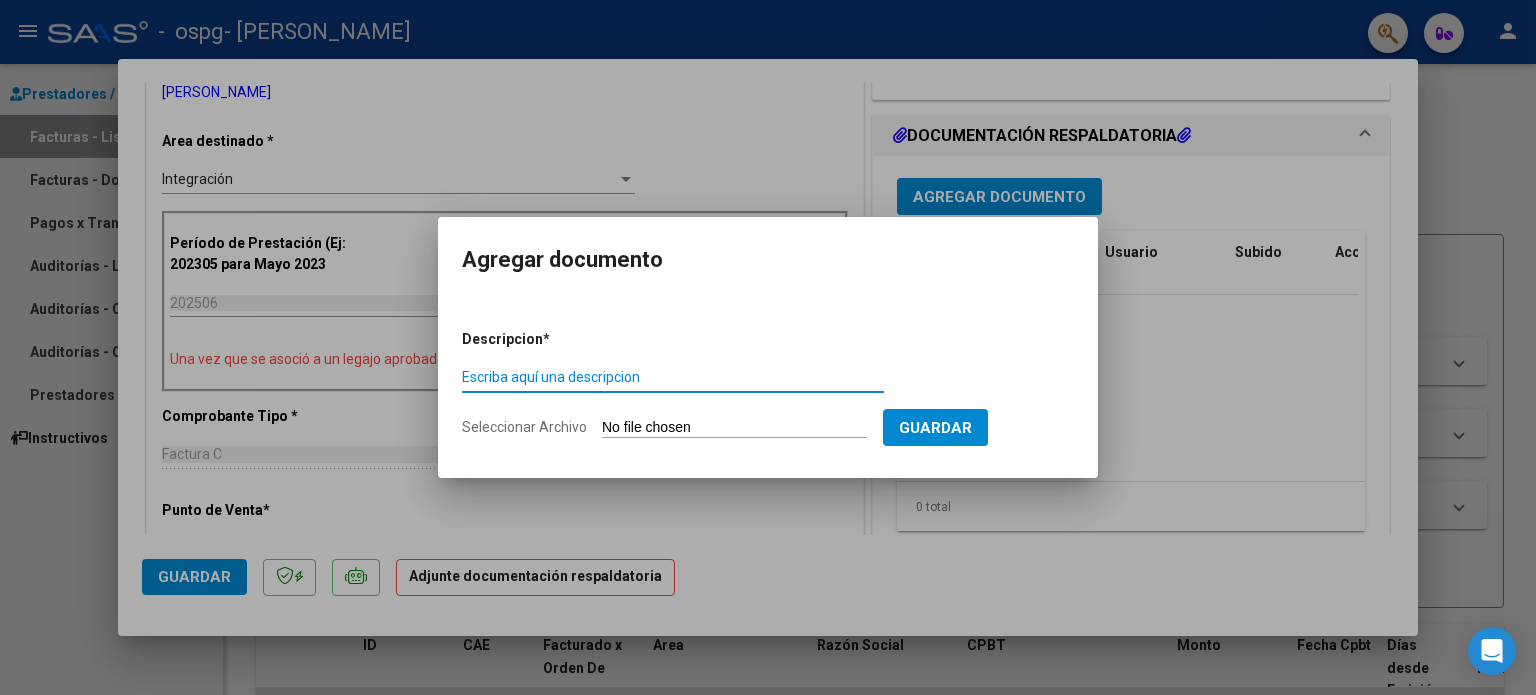 click on "Escriba aquí una descripcion" at bounding box center (673, 377) 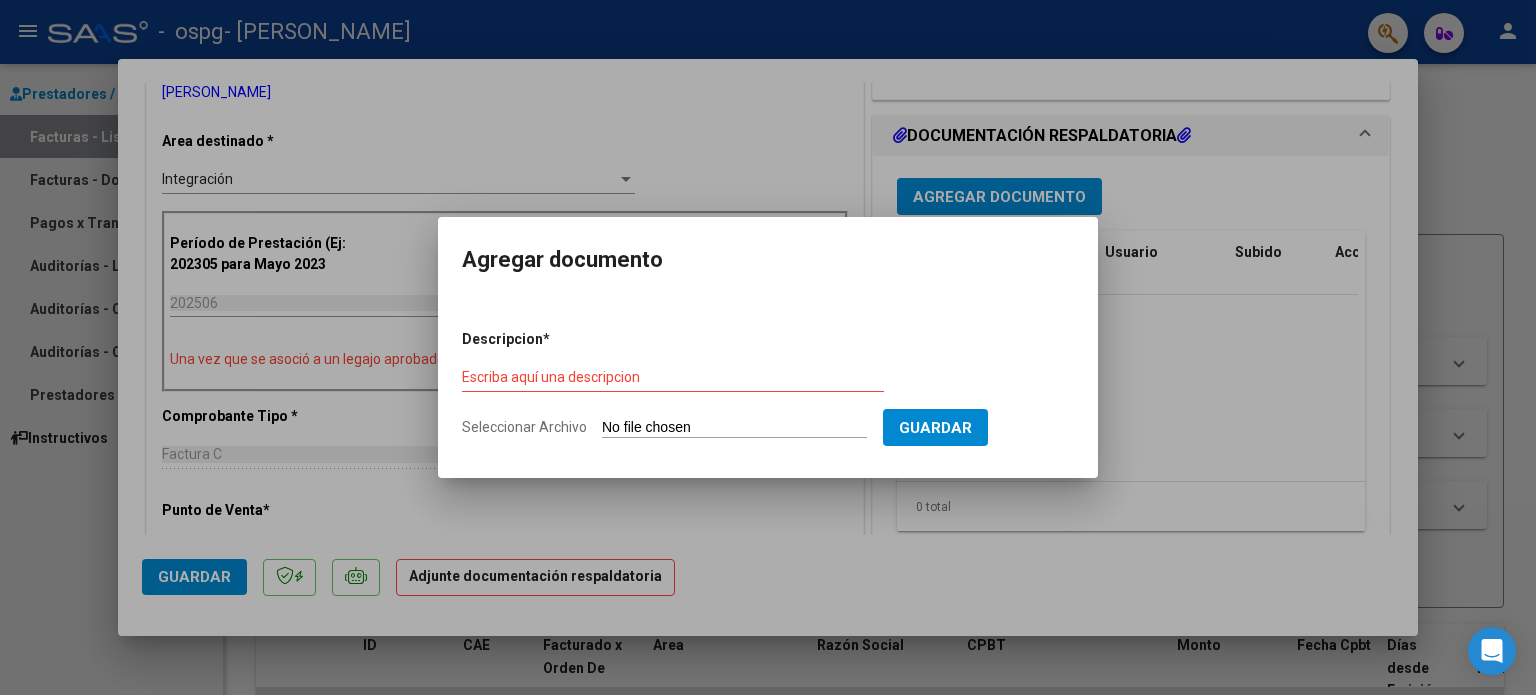 type on "C:\fakepath\Comparto '[PERSON_NAME] planilla' con usted.pdf" 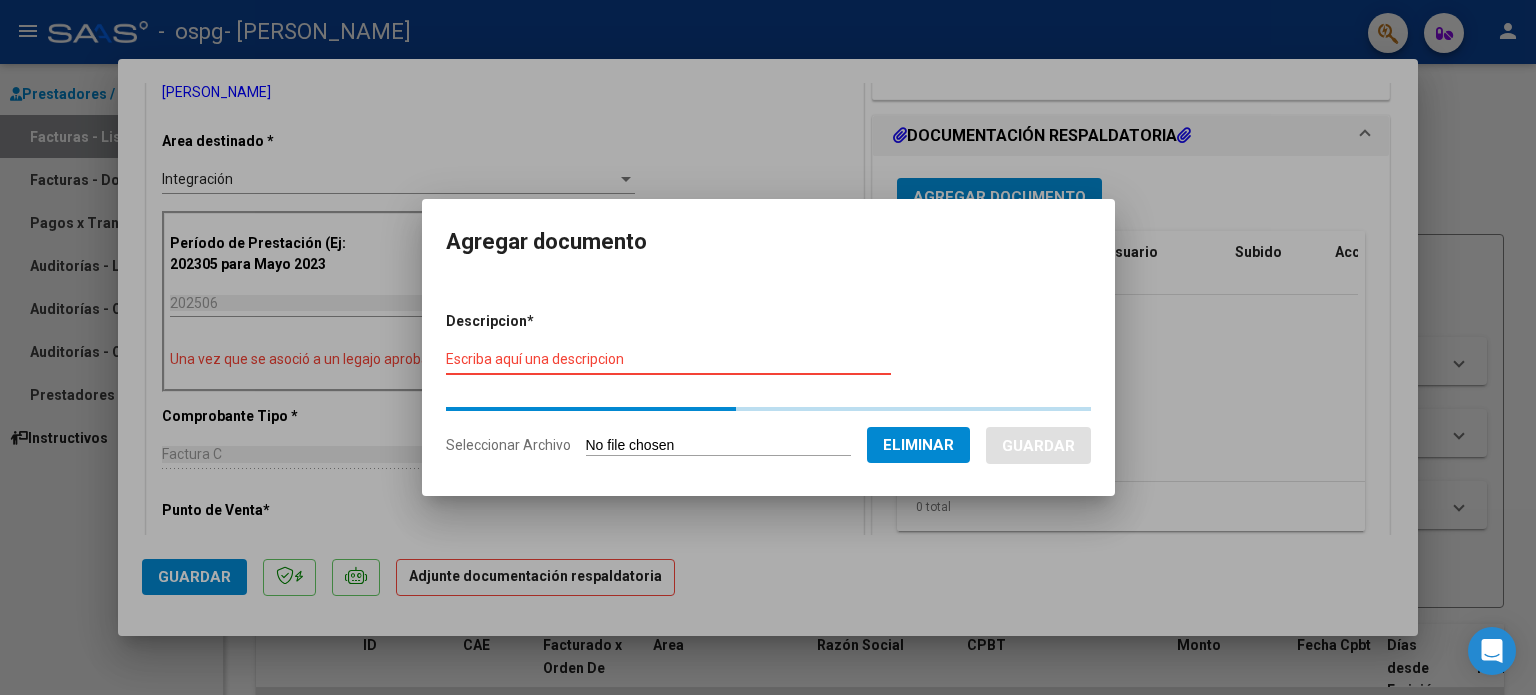 click on "Descripcion  *   Escriba aquí una descripcion  Seleccionar Archivo Eliminar Guardar" at bounding box center (768, 384) 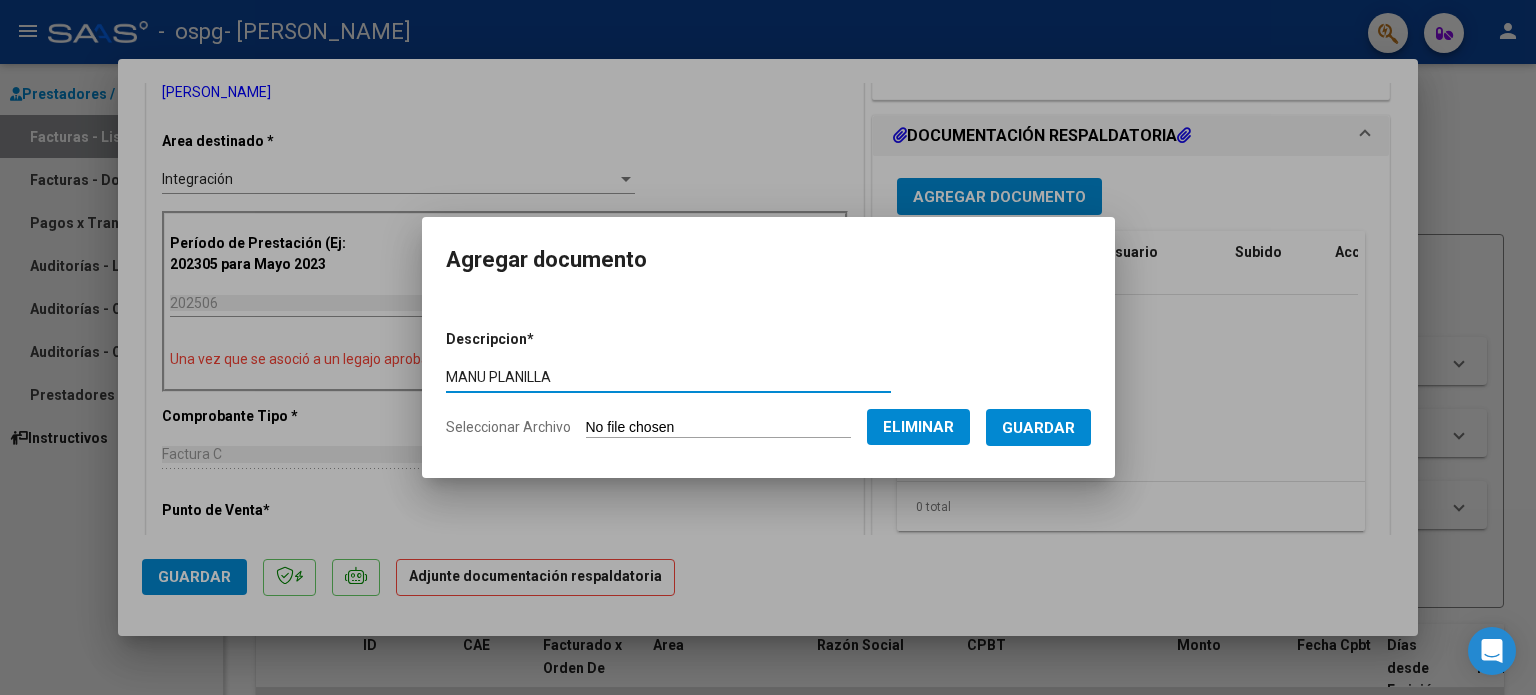 type on "MANU PLANILLA" 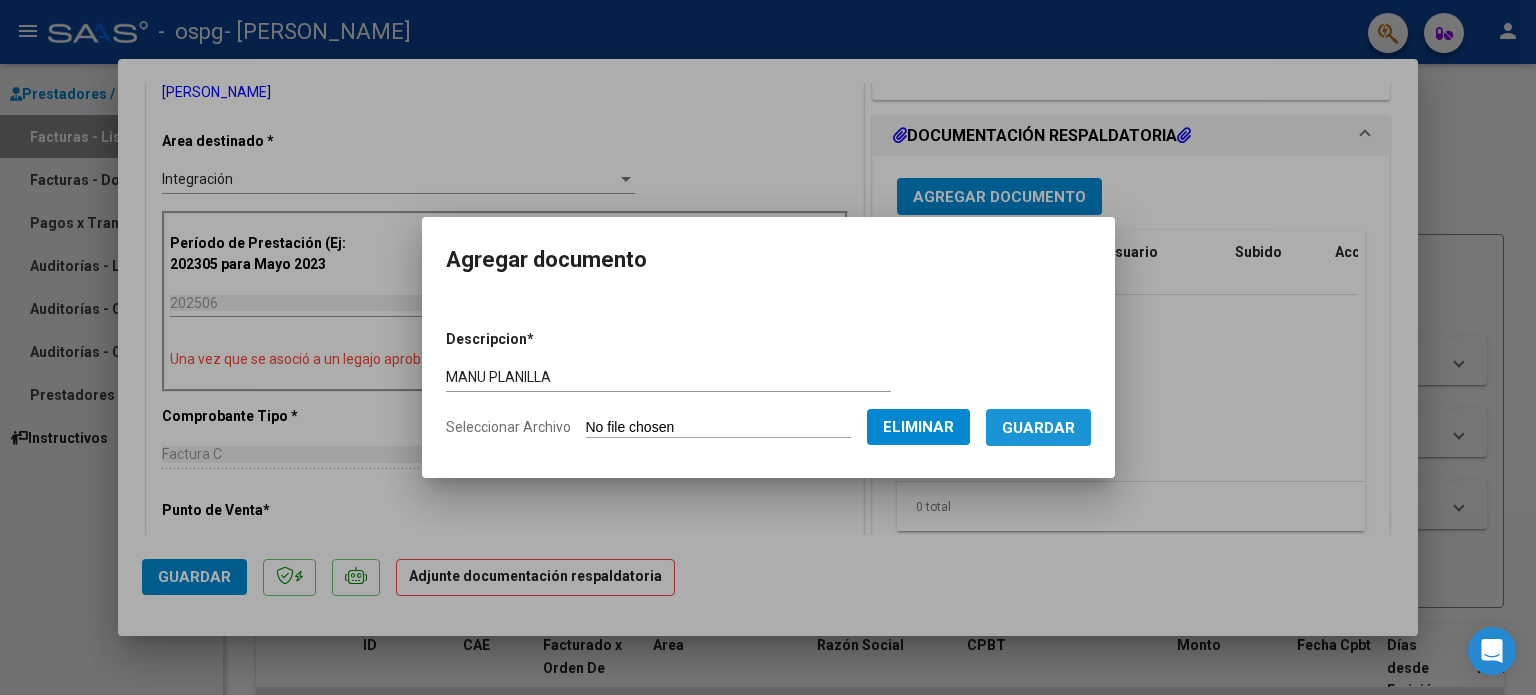 click on "Guardar" at bounding box center (1038, 428) 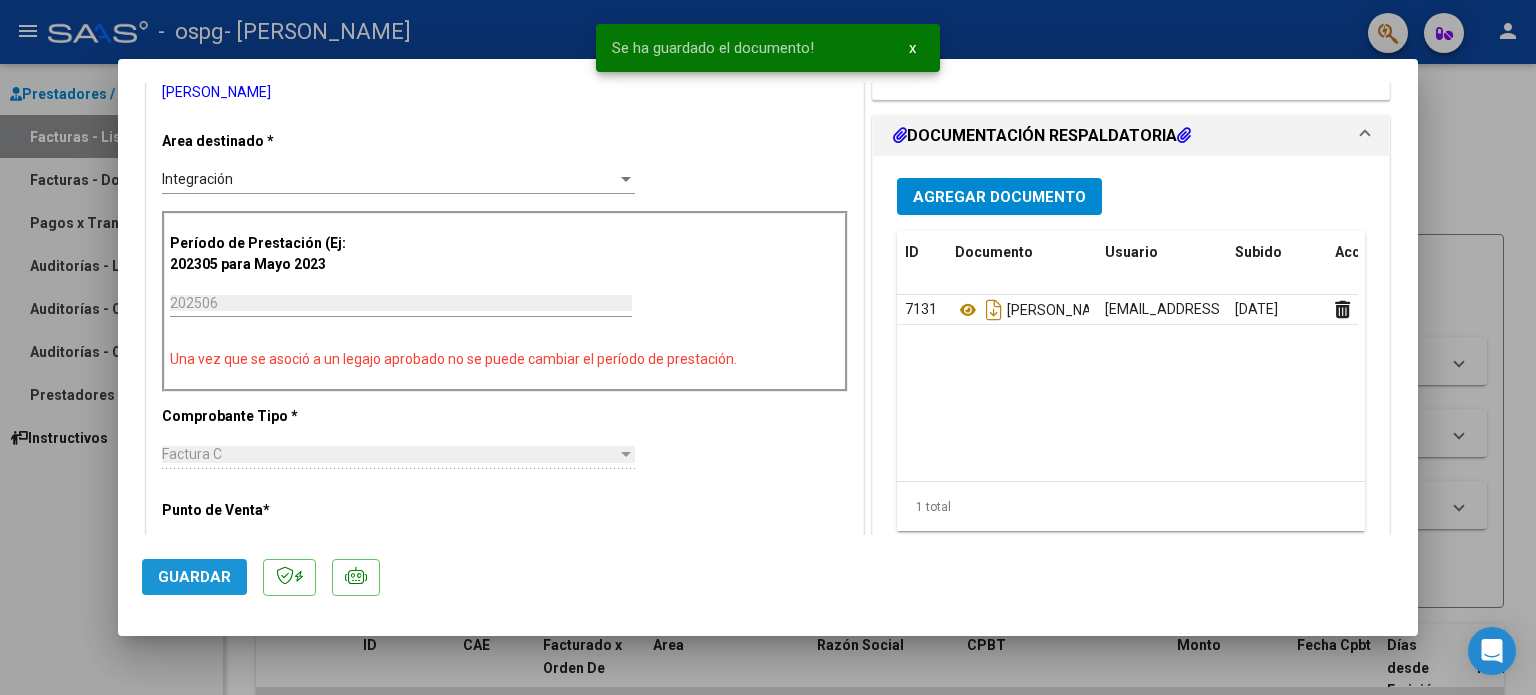 click on "Guardar" 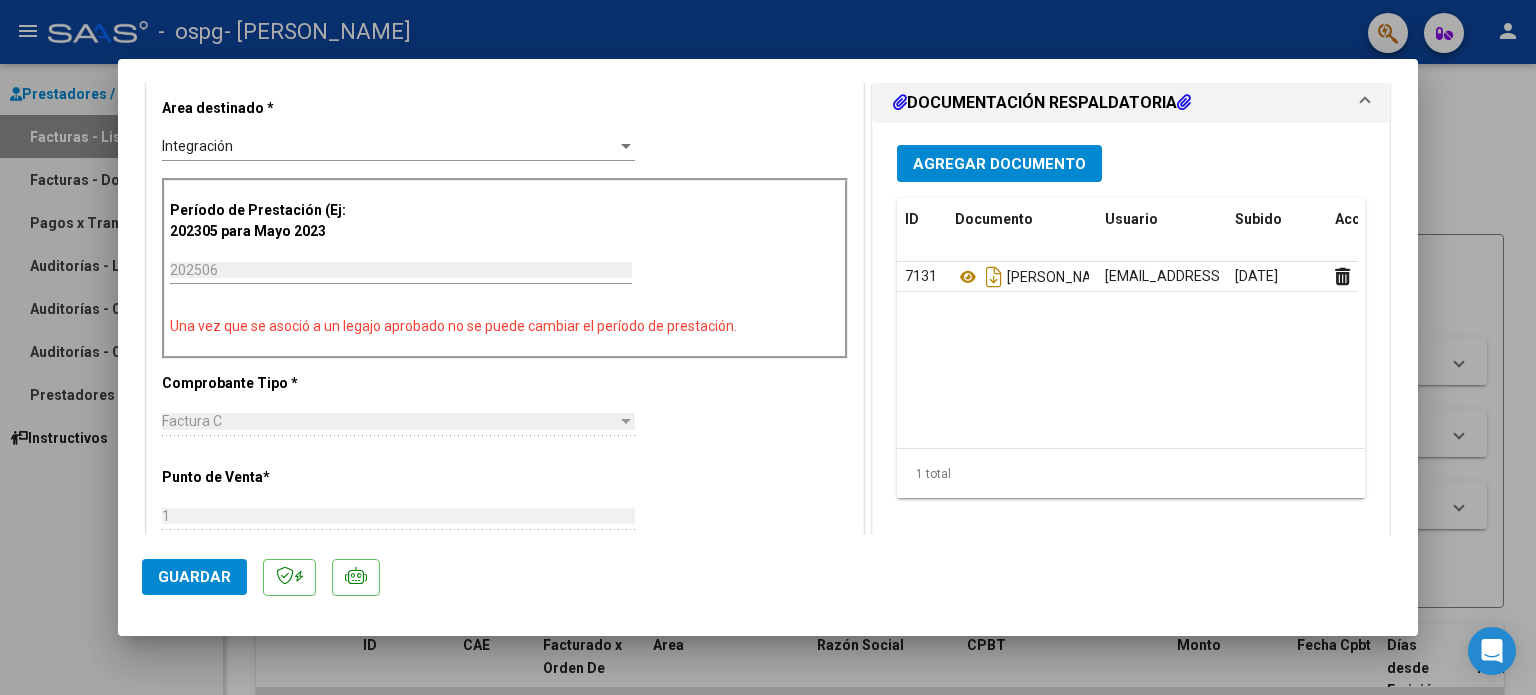scroll, scrollTop: 0, scrollLeft: 0, axis: both 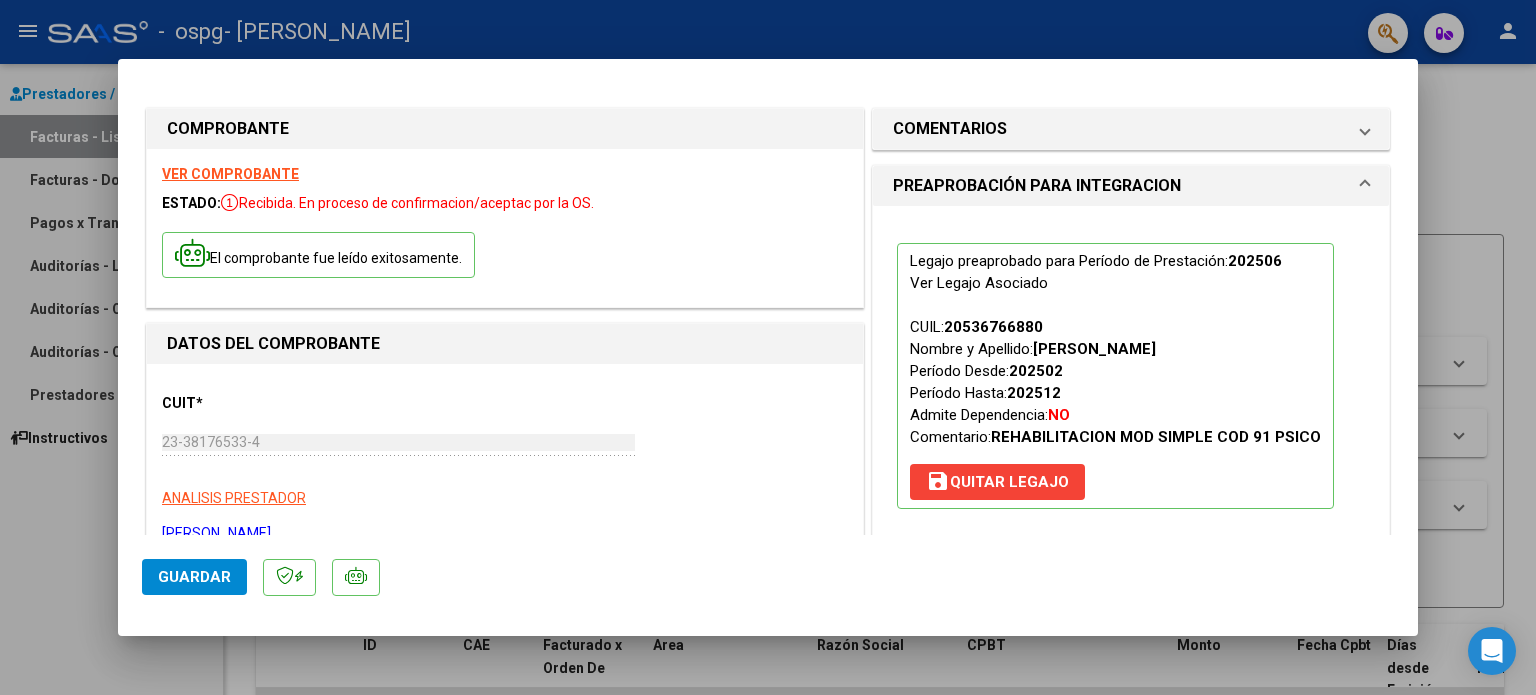 click at bounding box center [768, 347] 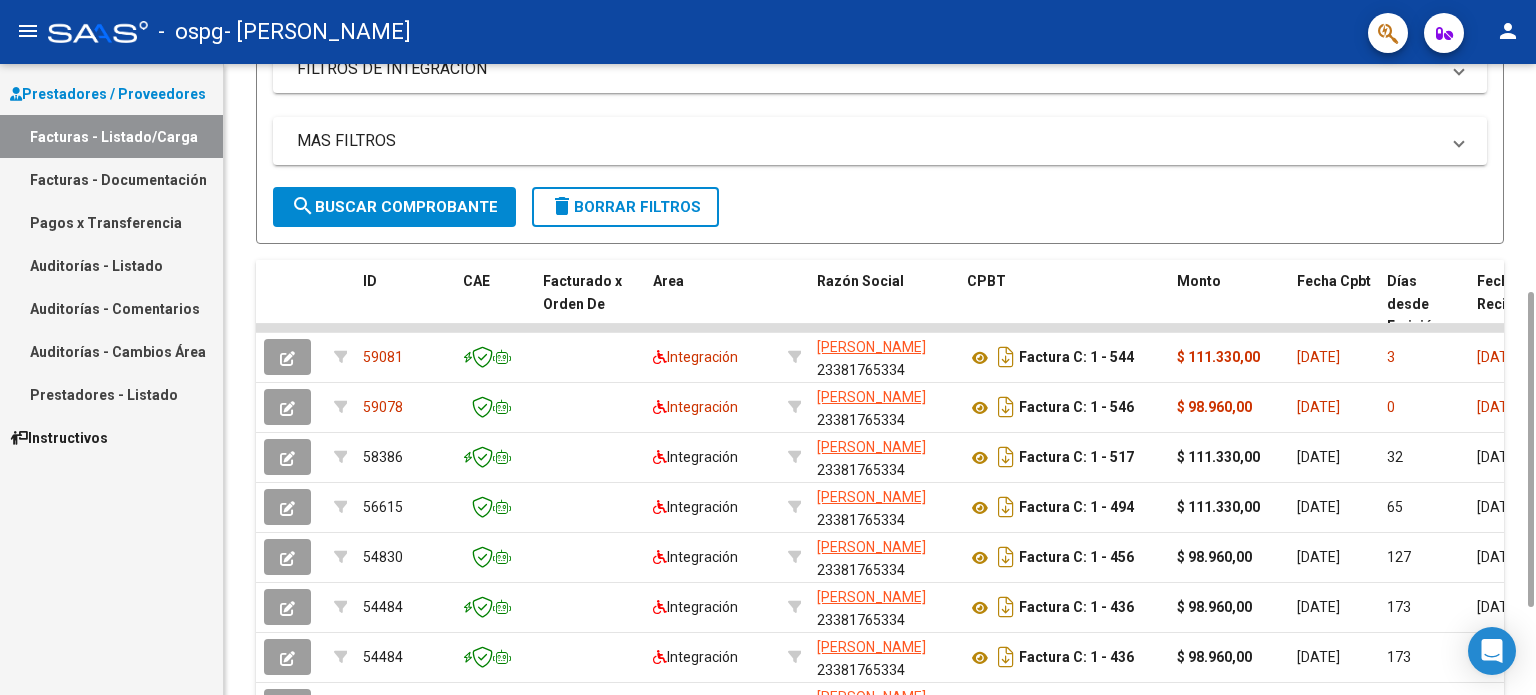 scroll, scrollTop: 395, scrollLeft: 0, axis: vertical 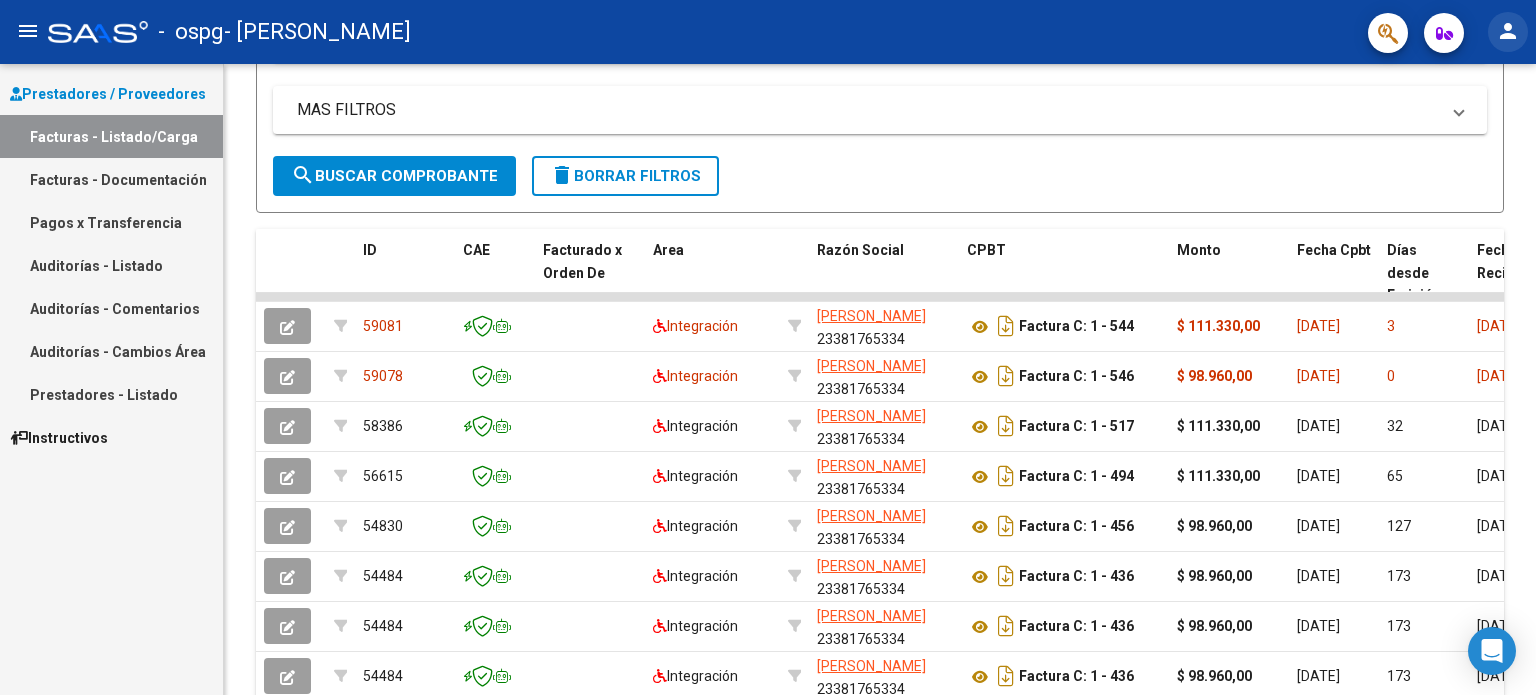 click on "person" 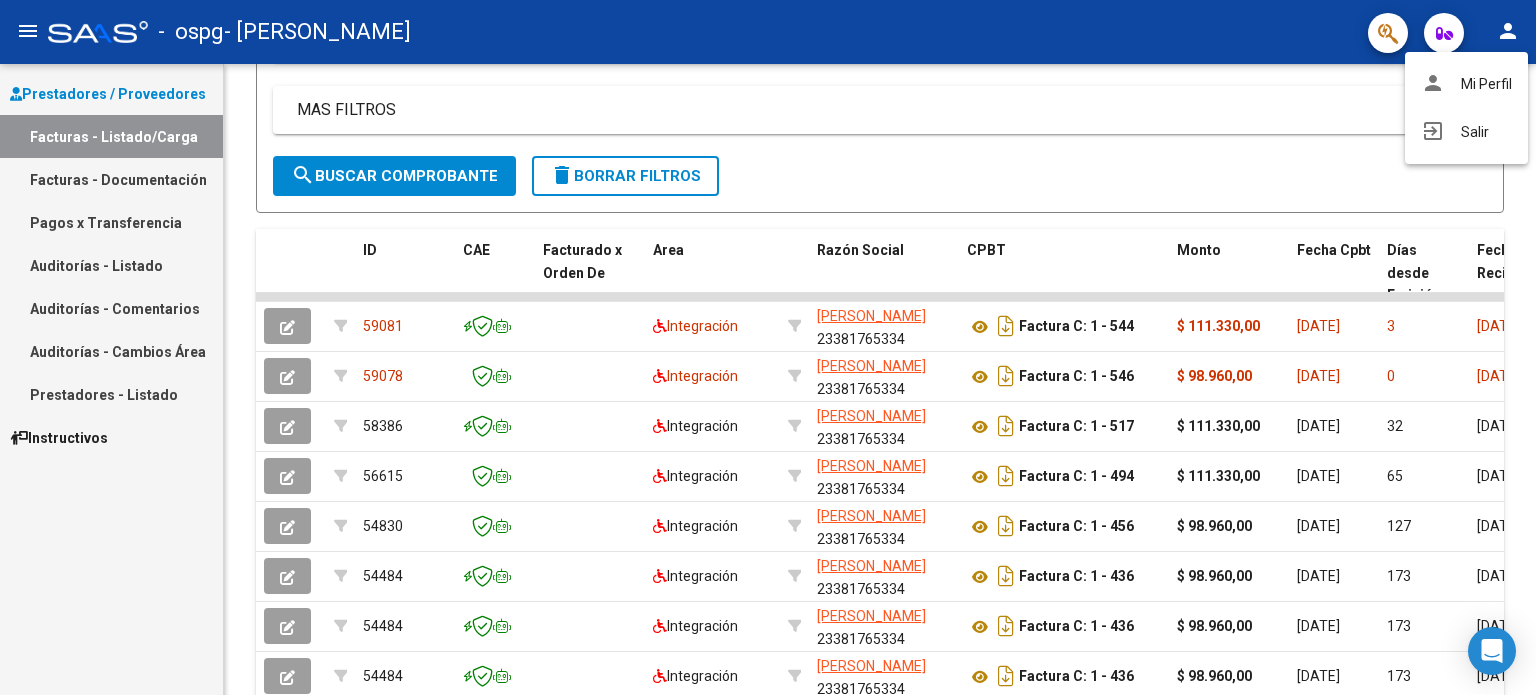 click at bounding box center [768, 347] 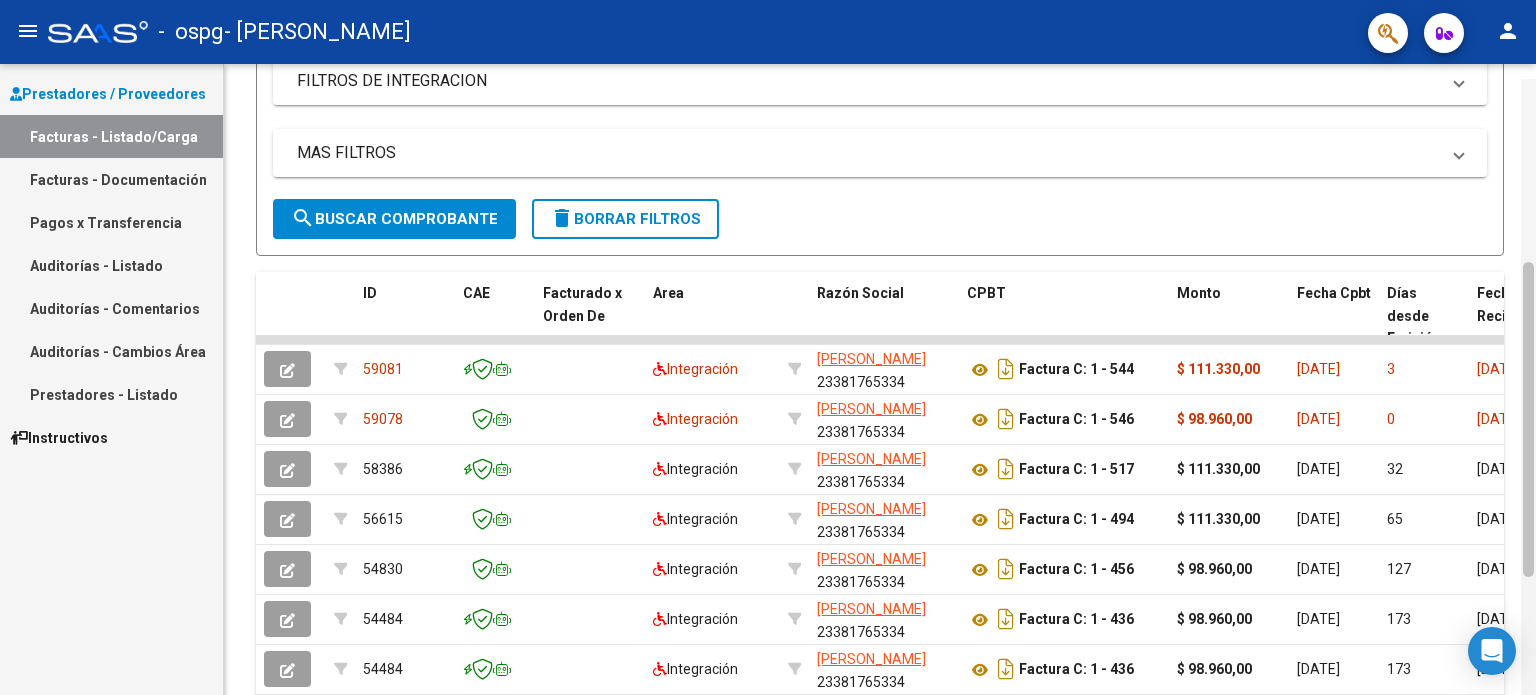 scroll, scrollTop: 403, scrollLeft: 0, axis: vertical 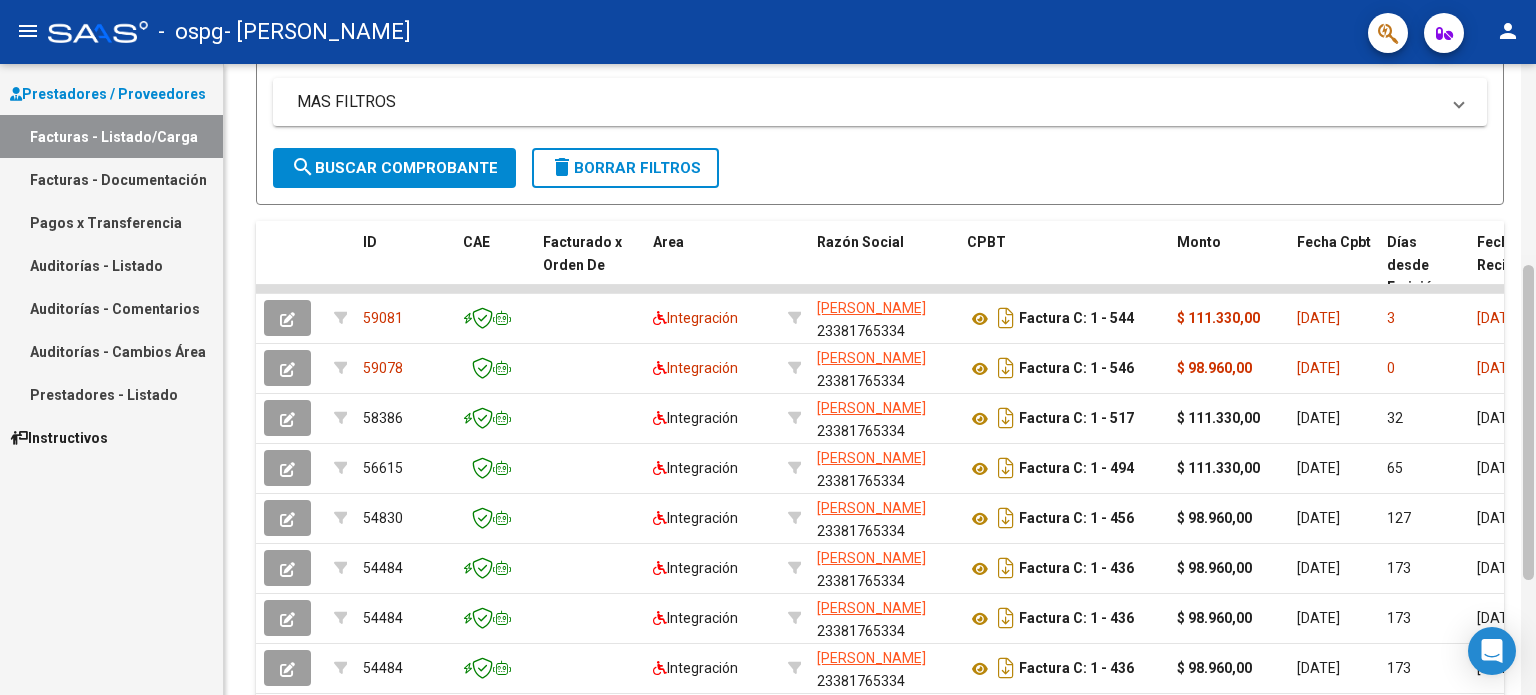 click 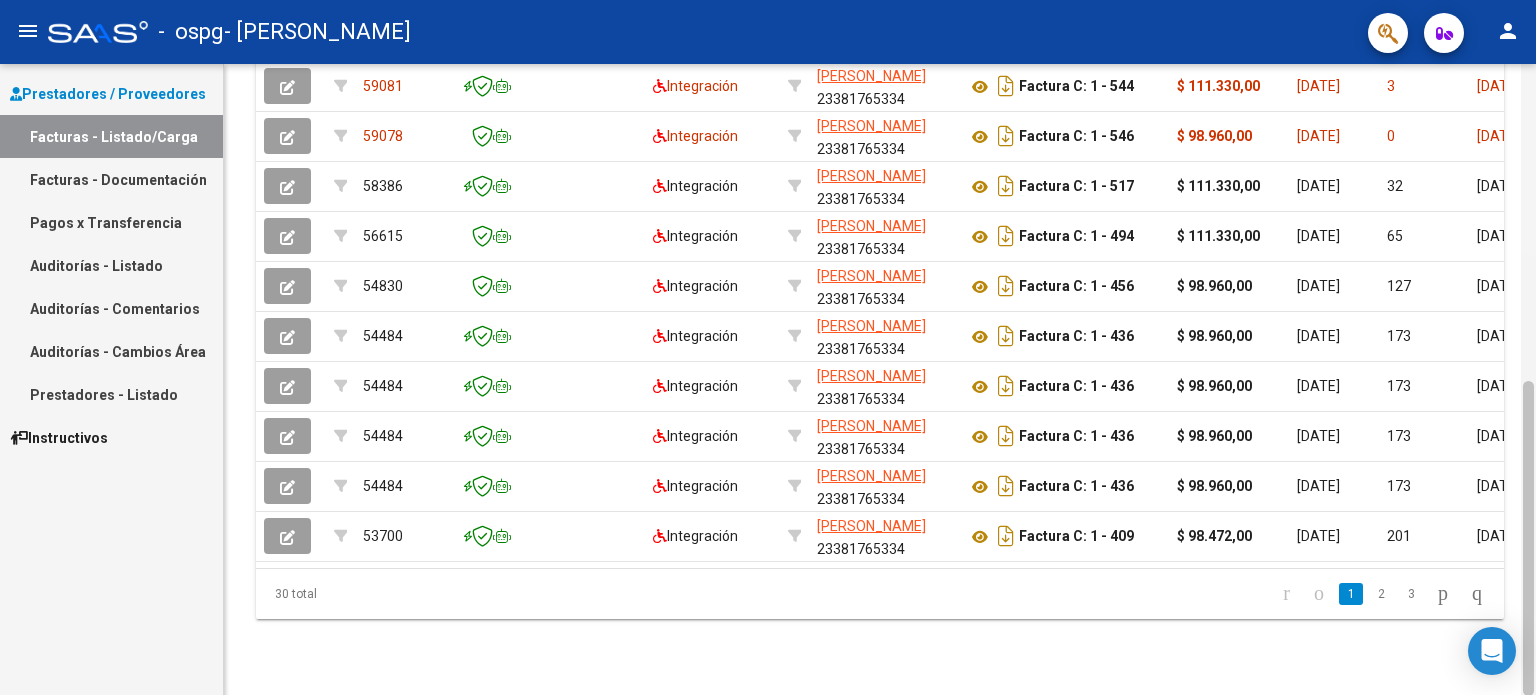 drag, startPoint x: 1535, startPoint y: 351, endPoint x: 1532, endPoint y: 205, distance: 146.03082 